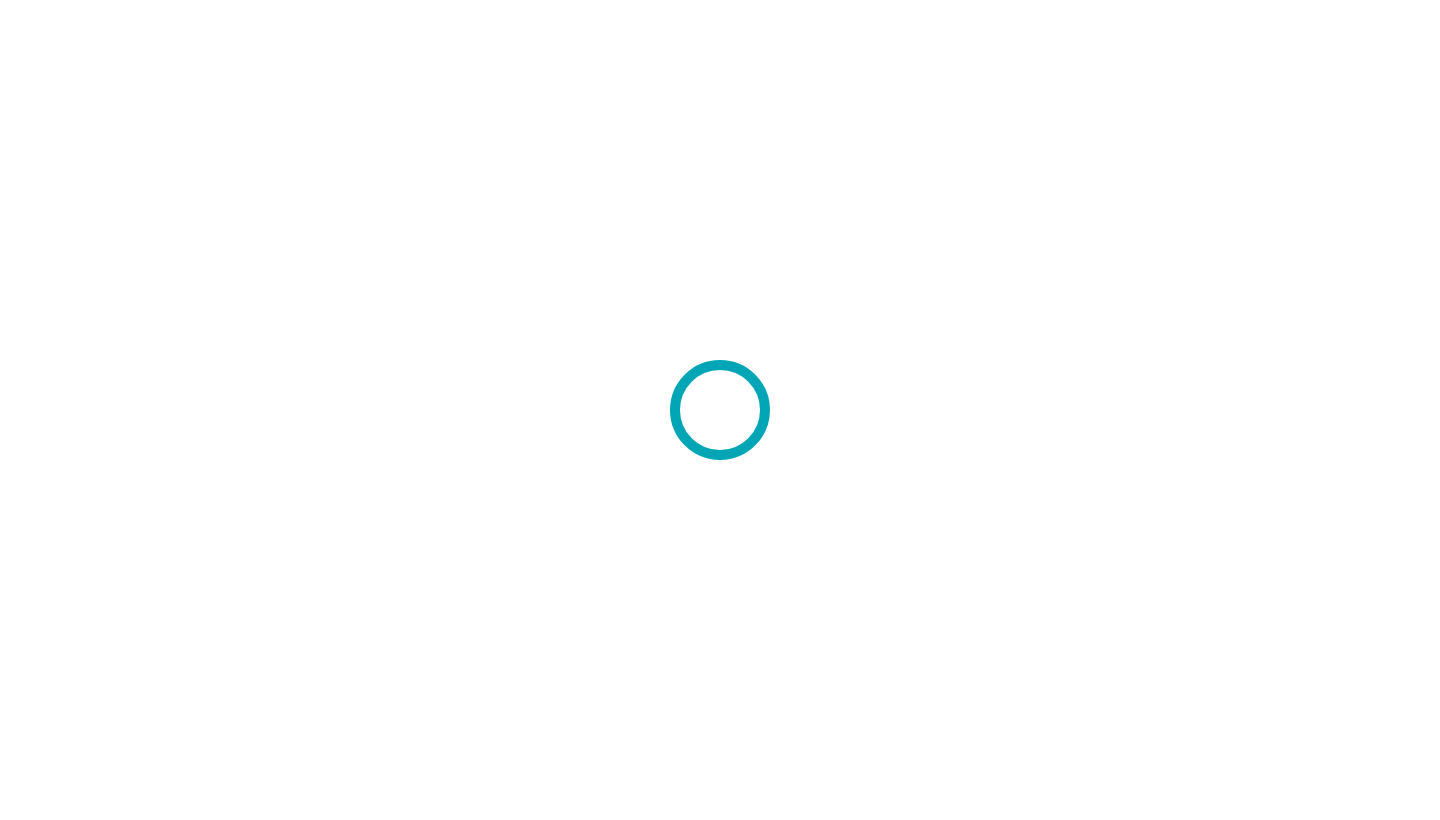 scroll, scrollTop: 0, scrollLeft: 0, axis: both 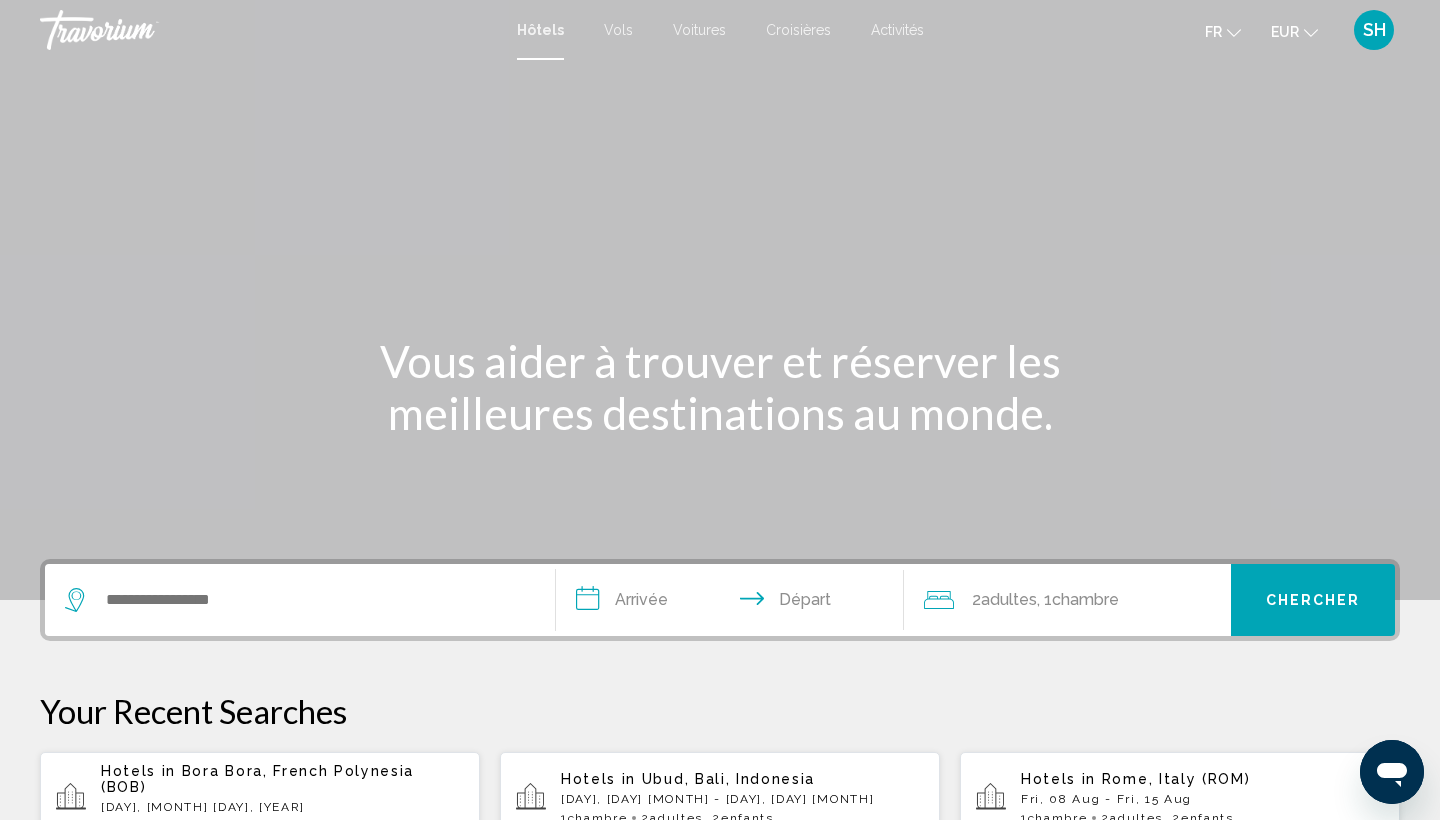 click on "Croisières" at bounding box center (798, 30) 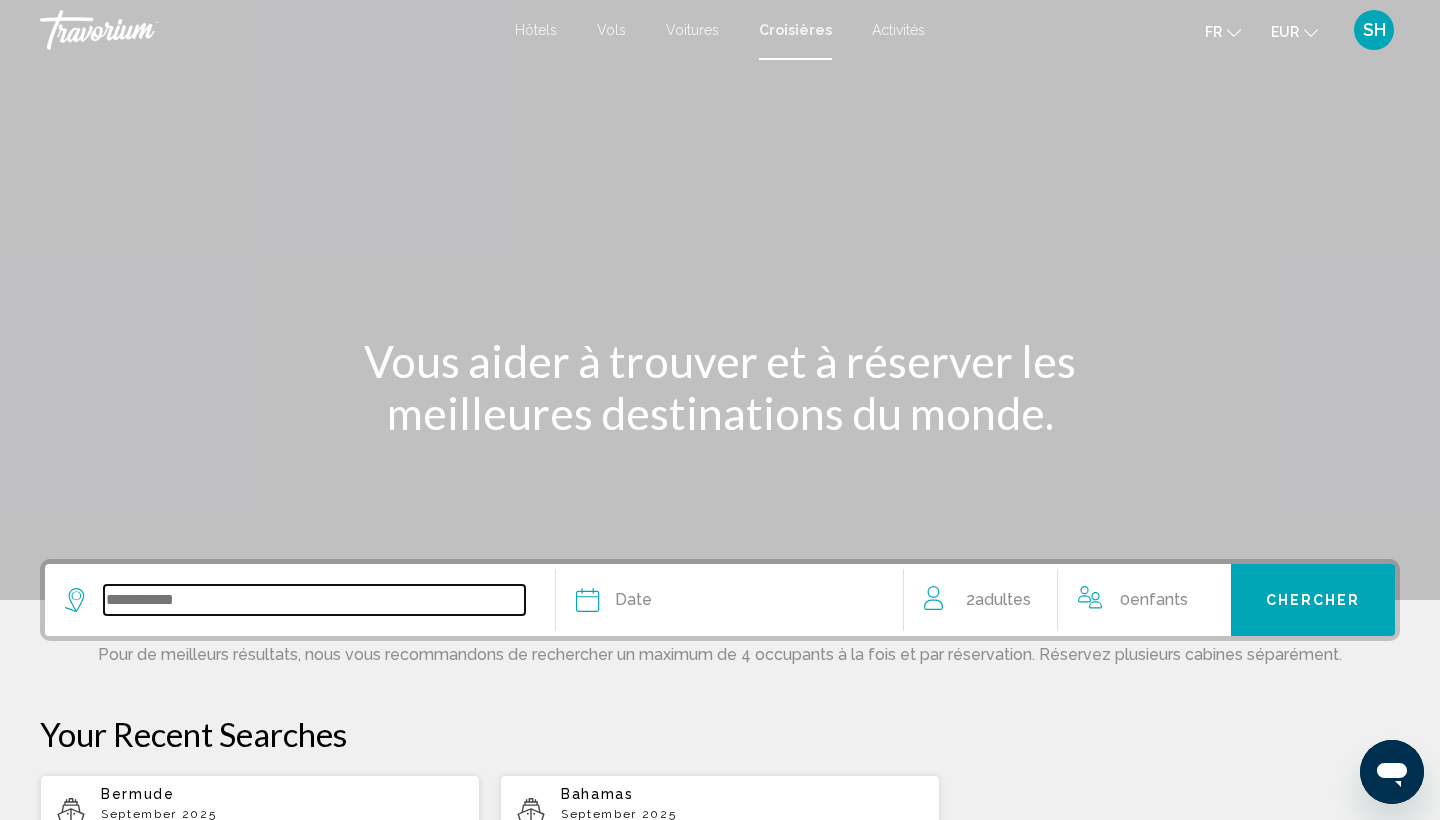 click at bounding box center [314, 600] 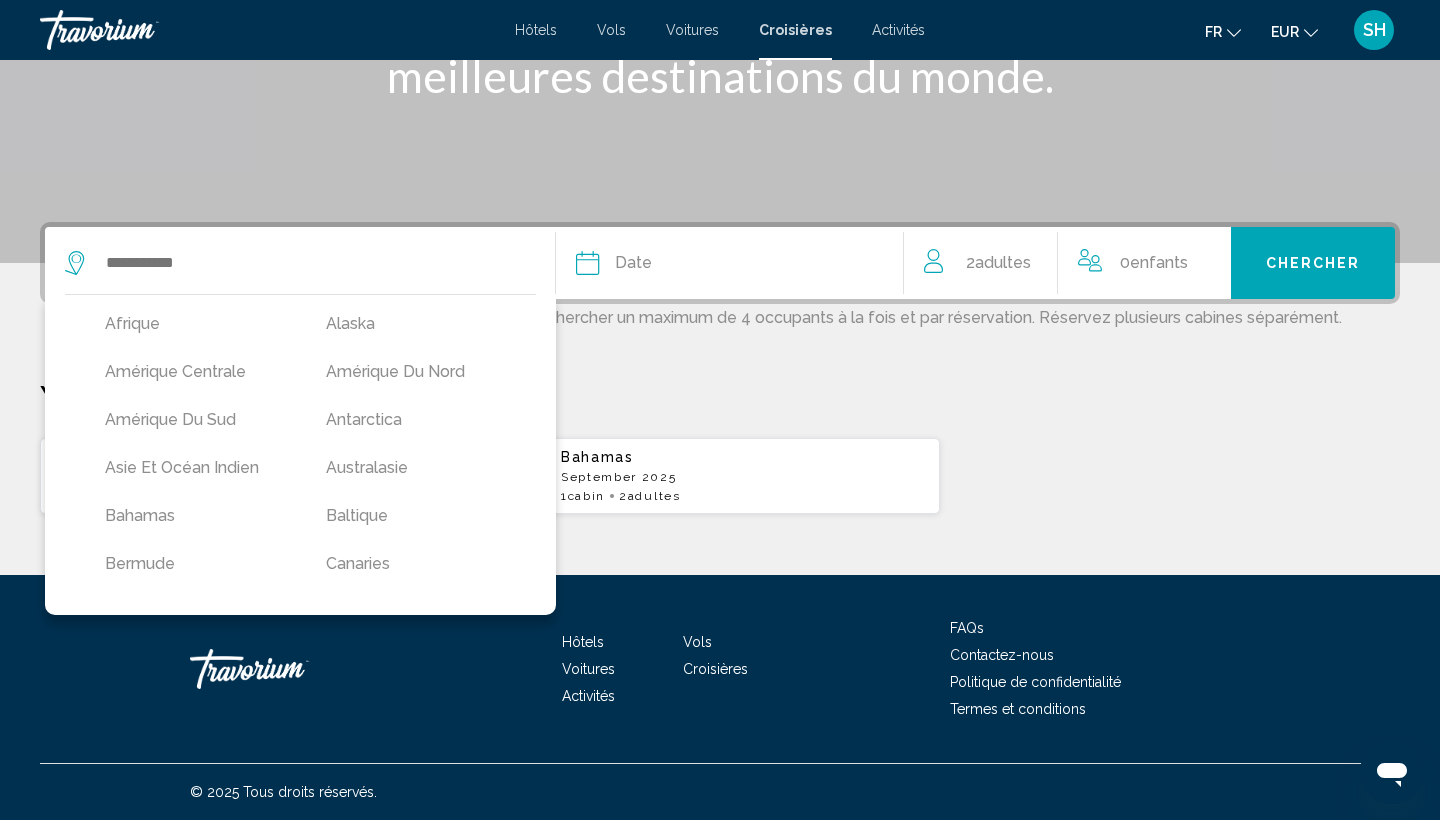click on "Your Recent Searches" at bounding box center (720, 397) 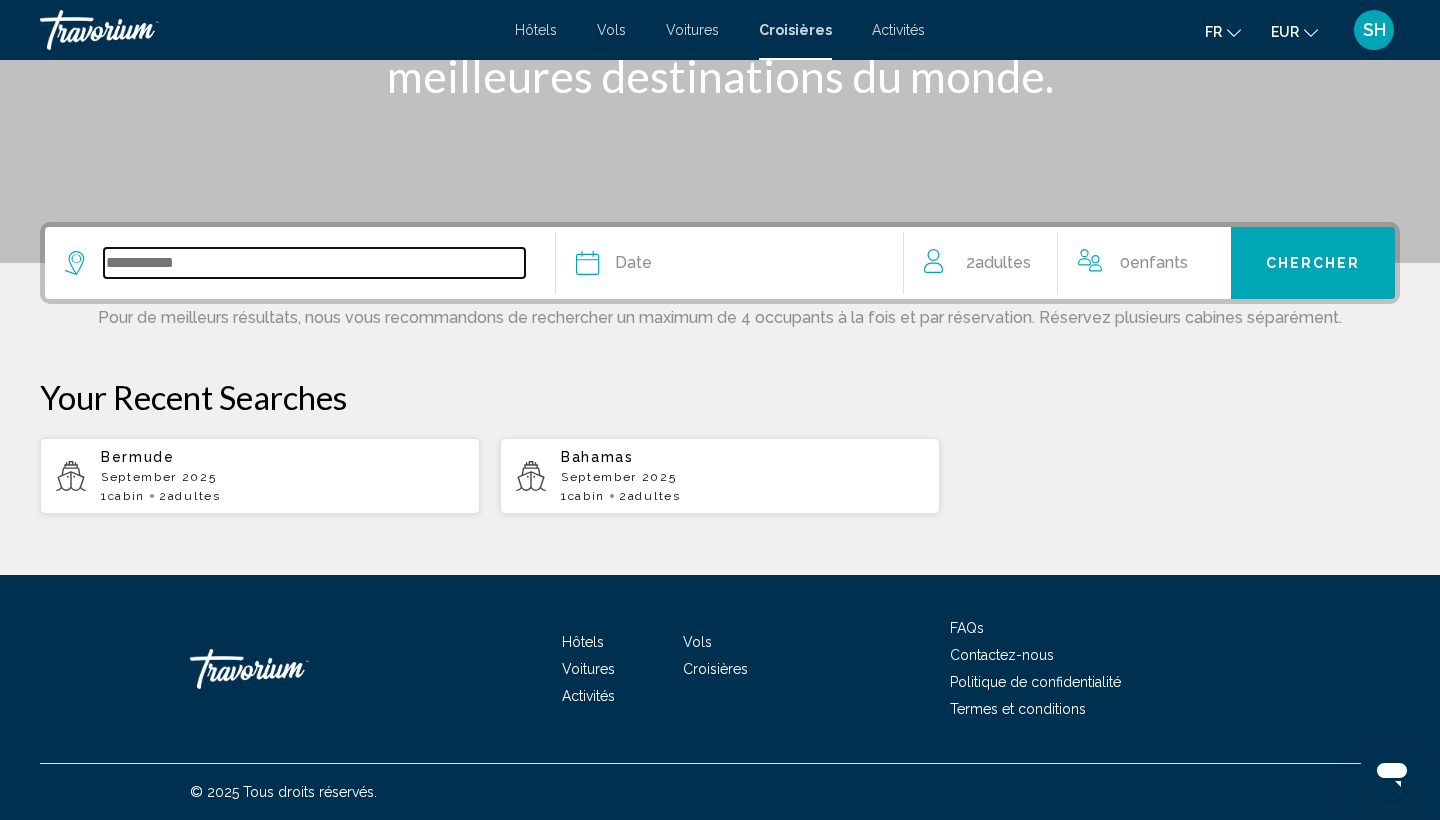 click at bounding box center [314, 263] 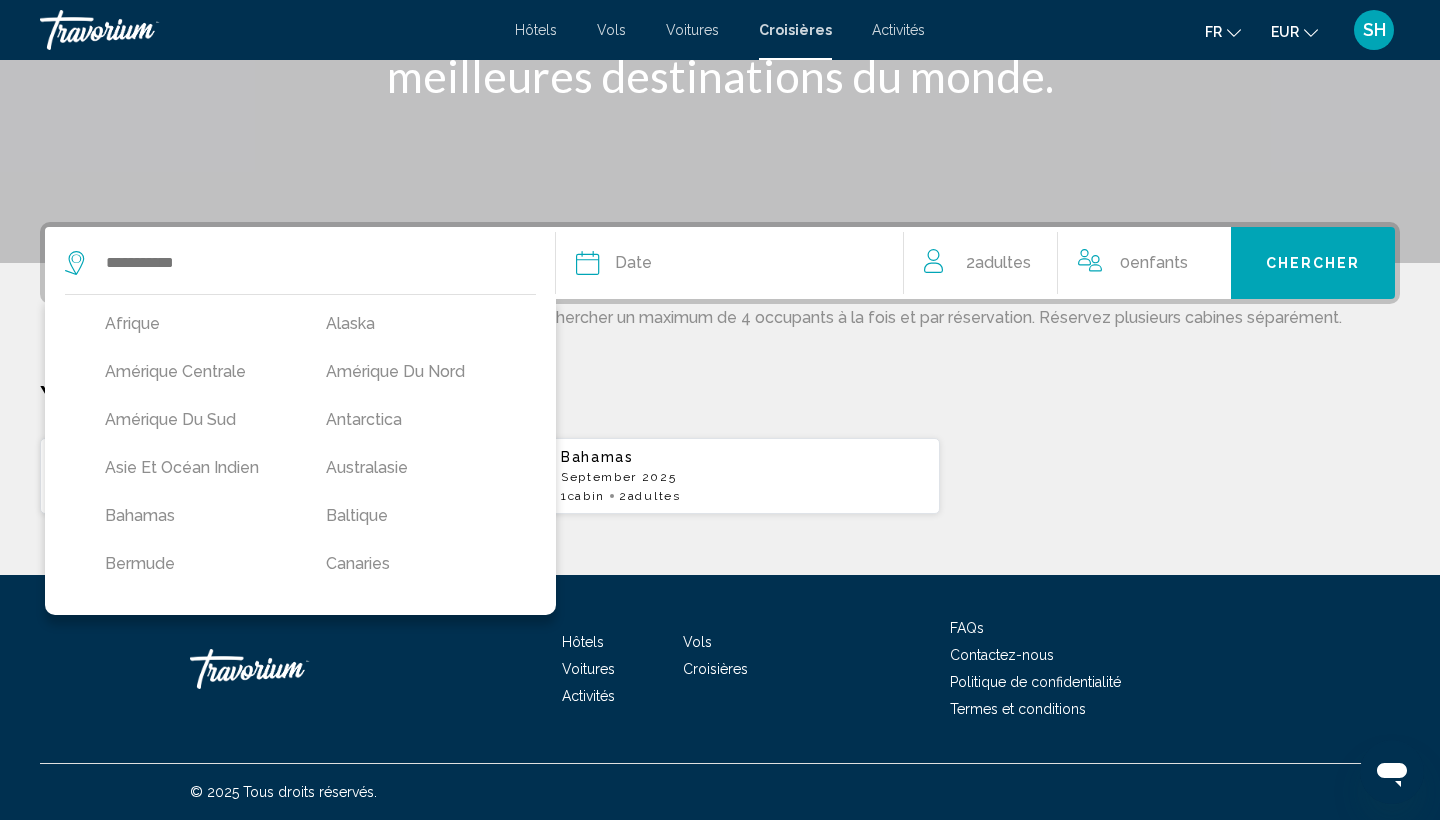 click on "Voitures" at bounding box center (692, 30) 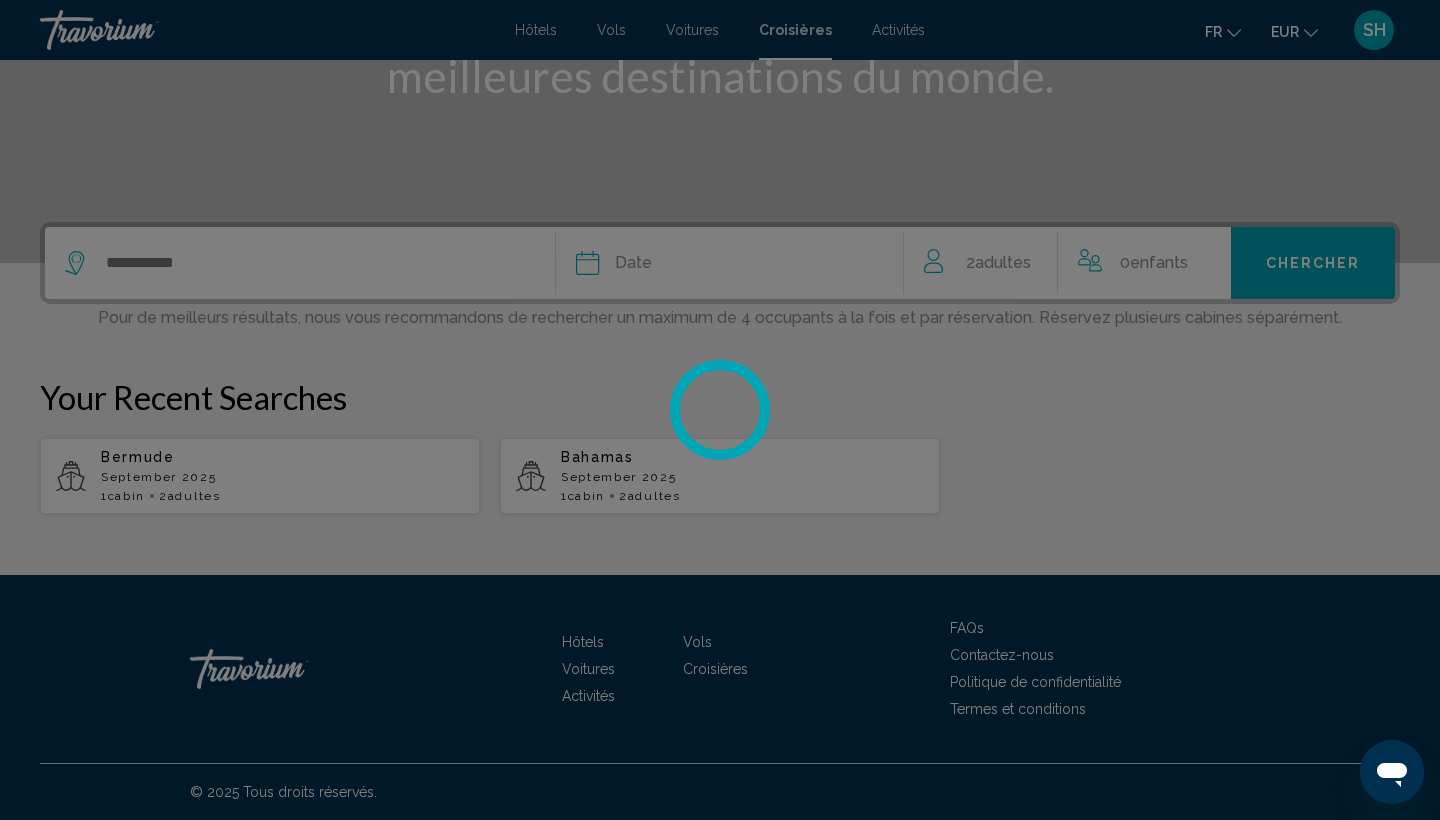 scroll, scrollTop: 0, scrollLeft: 0, axis: both 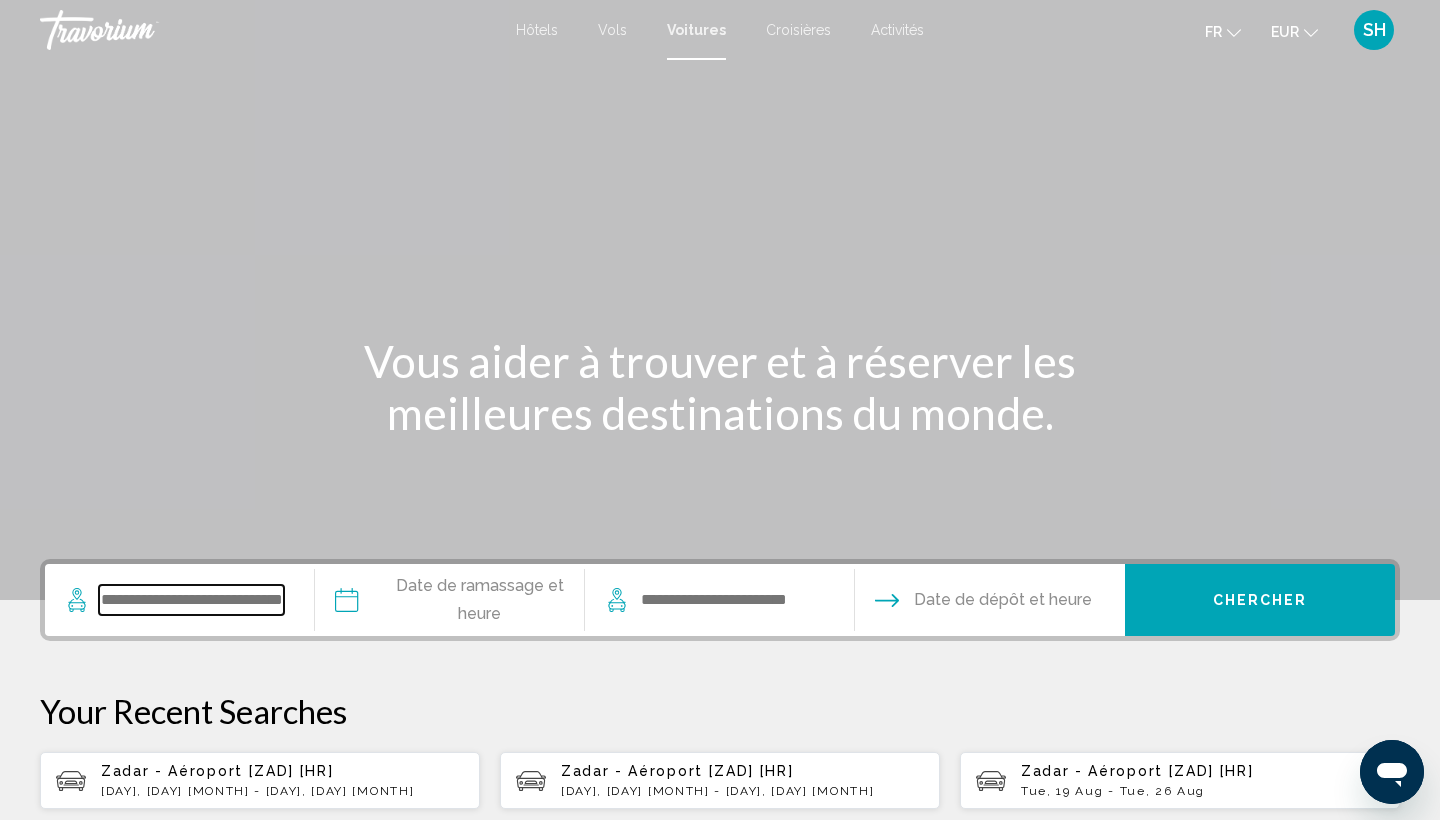 click at bounding box center [191, 600] 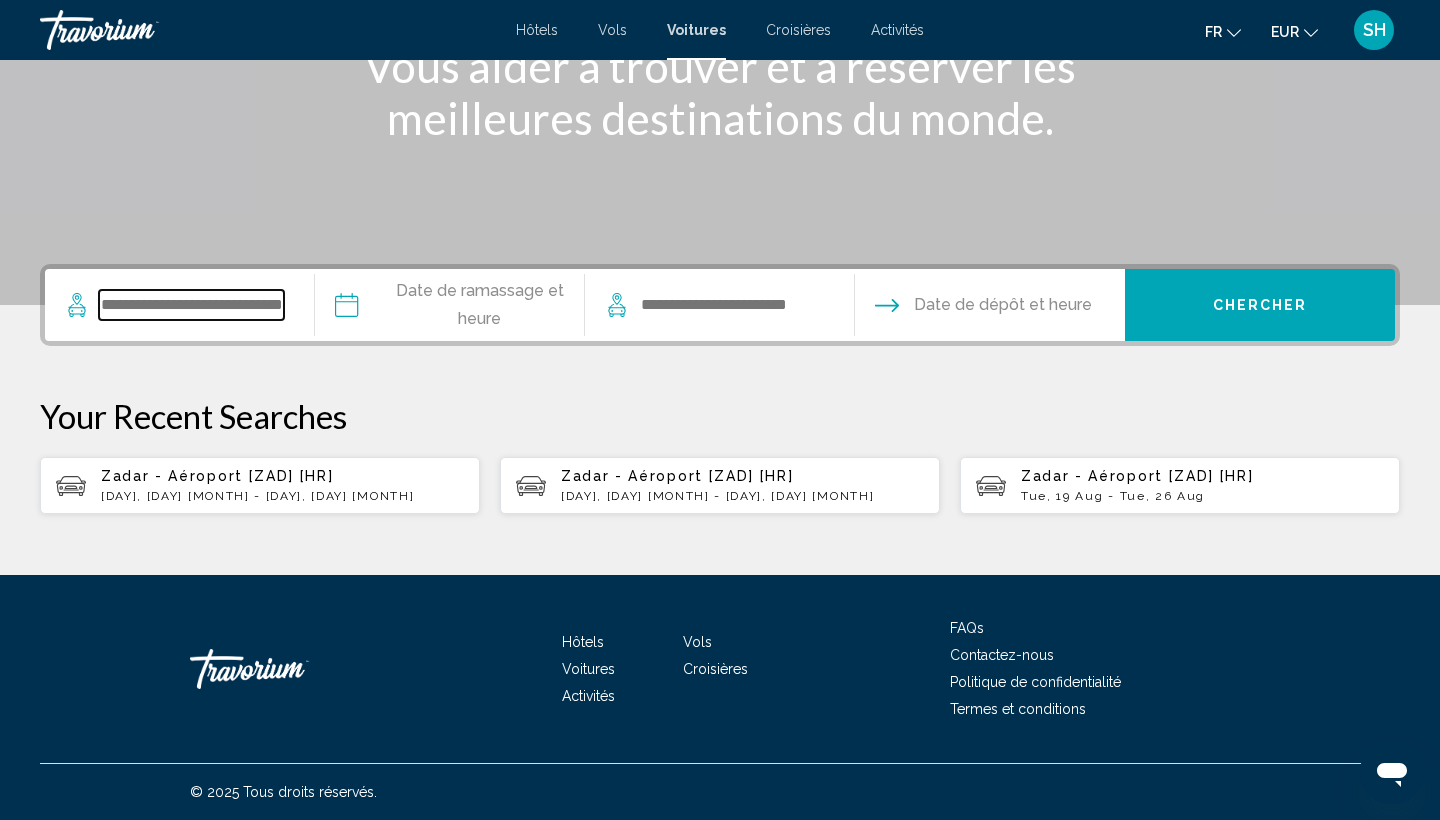 scroll, scrollTop: 298, scrollLeft: 0, axis: vertical 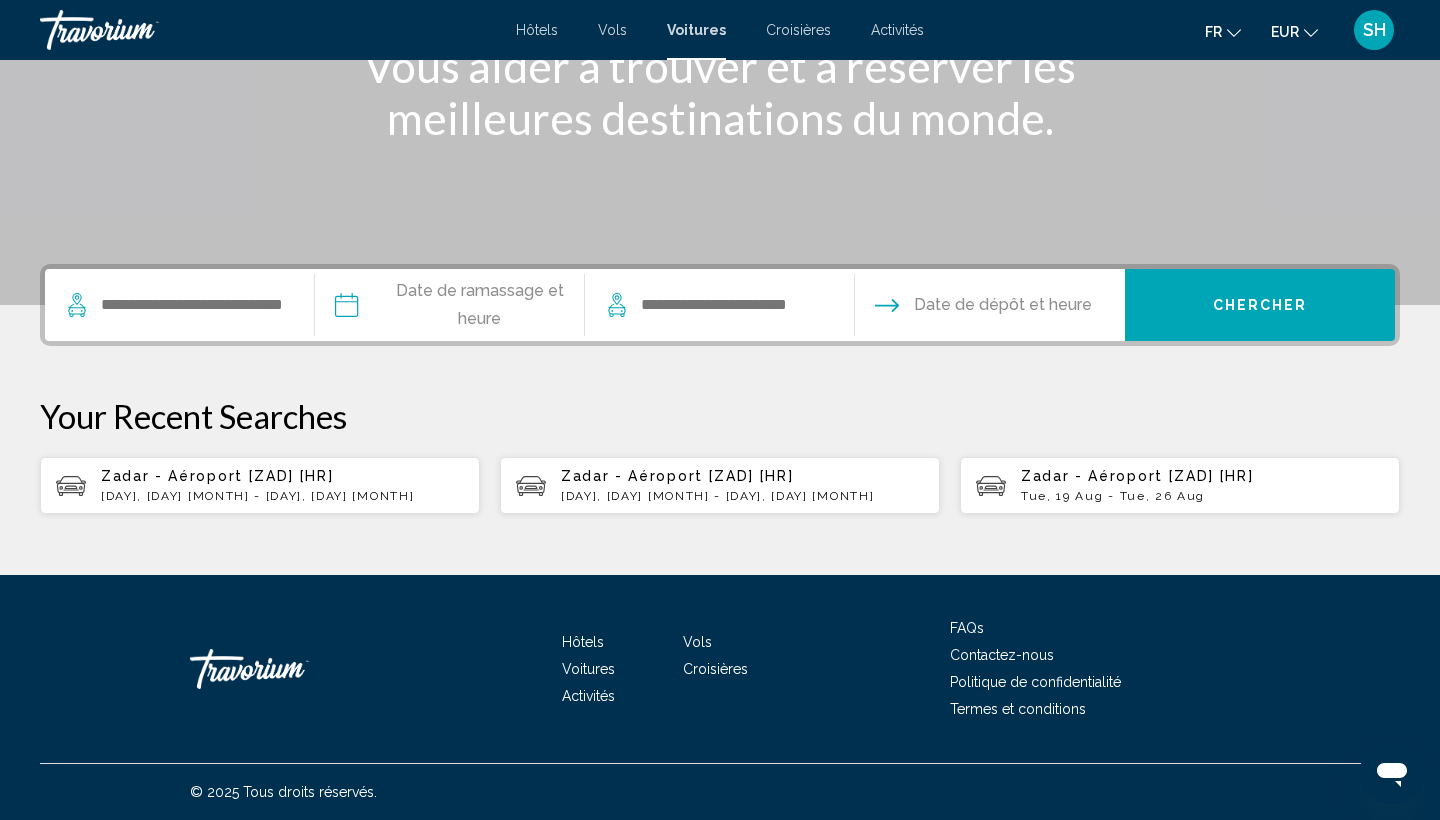 click on "Zadar - Aéroport [ZAD] [HR]  Tue, 19 Aug - Thu, 28 Aug" at bounding box center [282, 485] 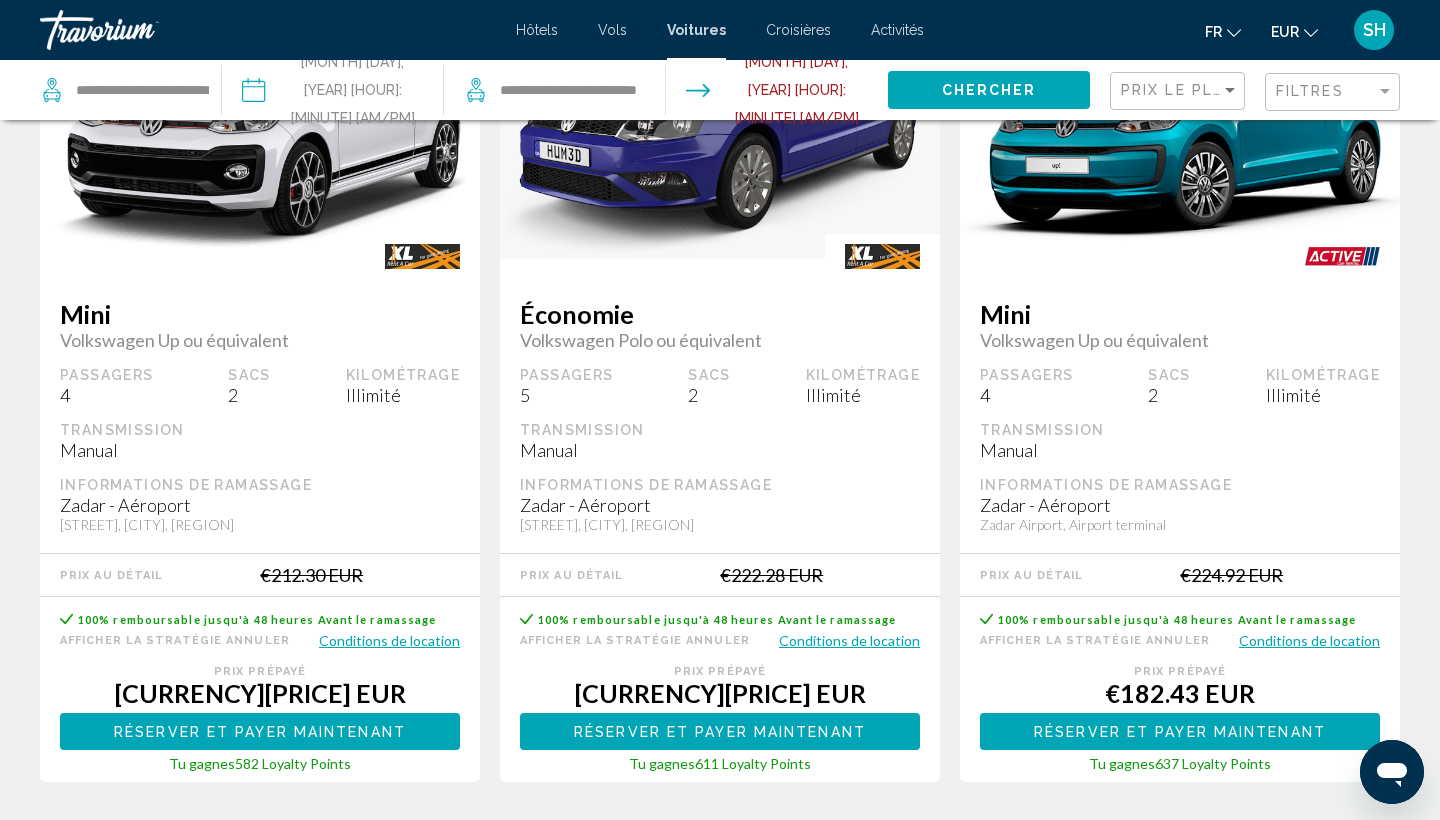 scroll, scrollTop: 241, scrollLeft: 0, axis: vertical 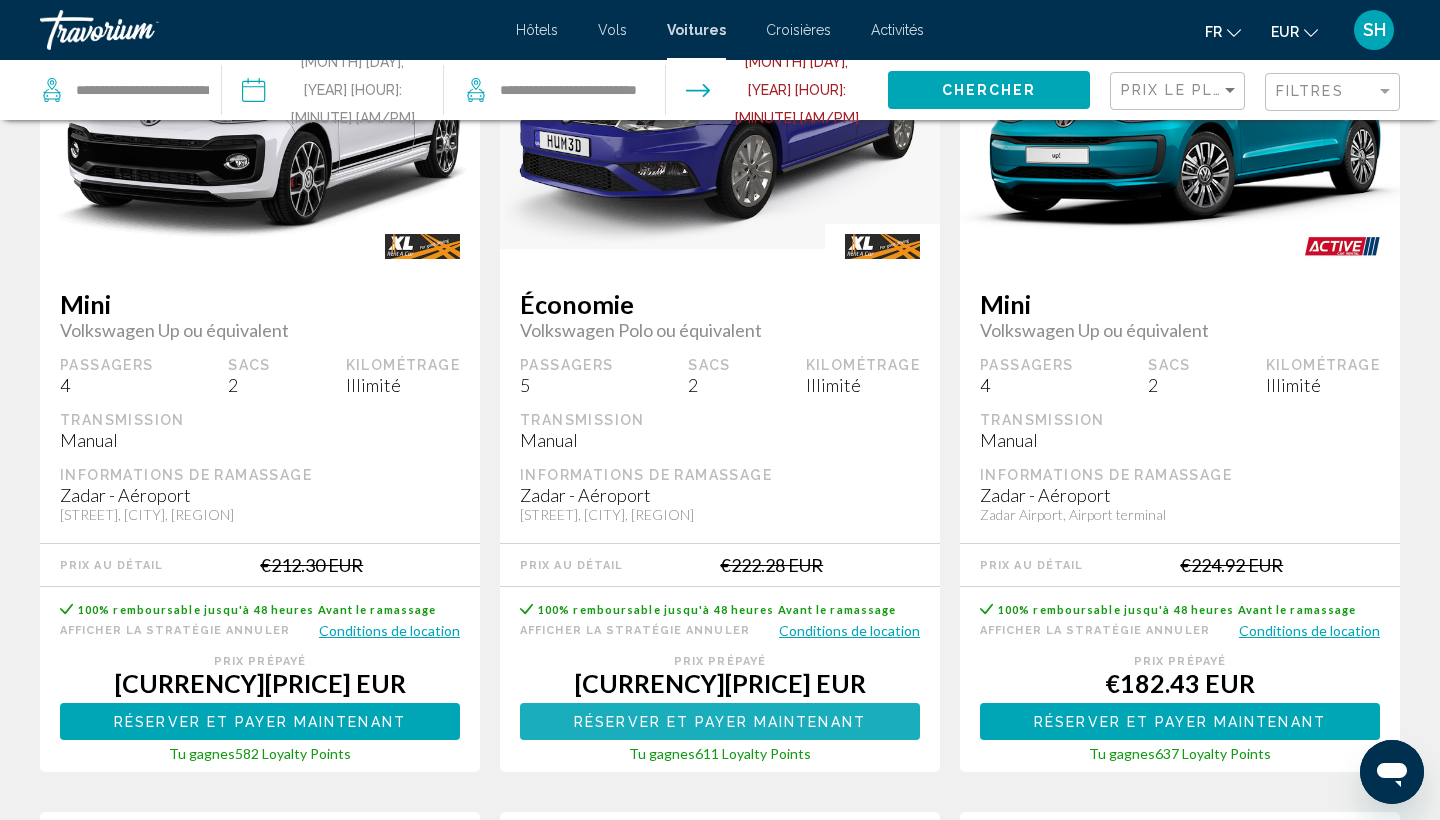 click on "Réserver et payer maintenant" at bounding box center (260, 722) 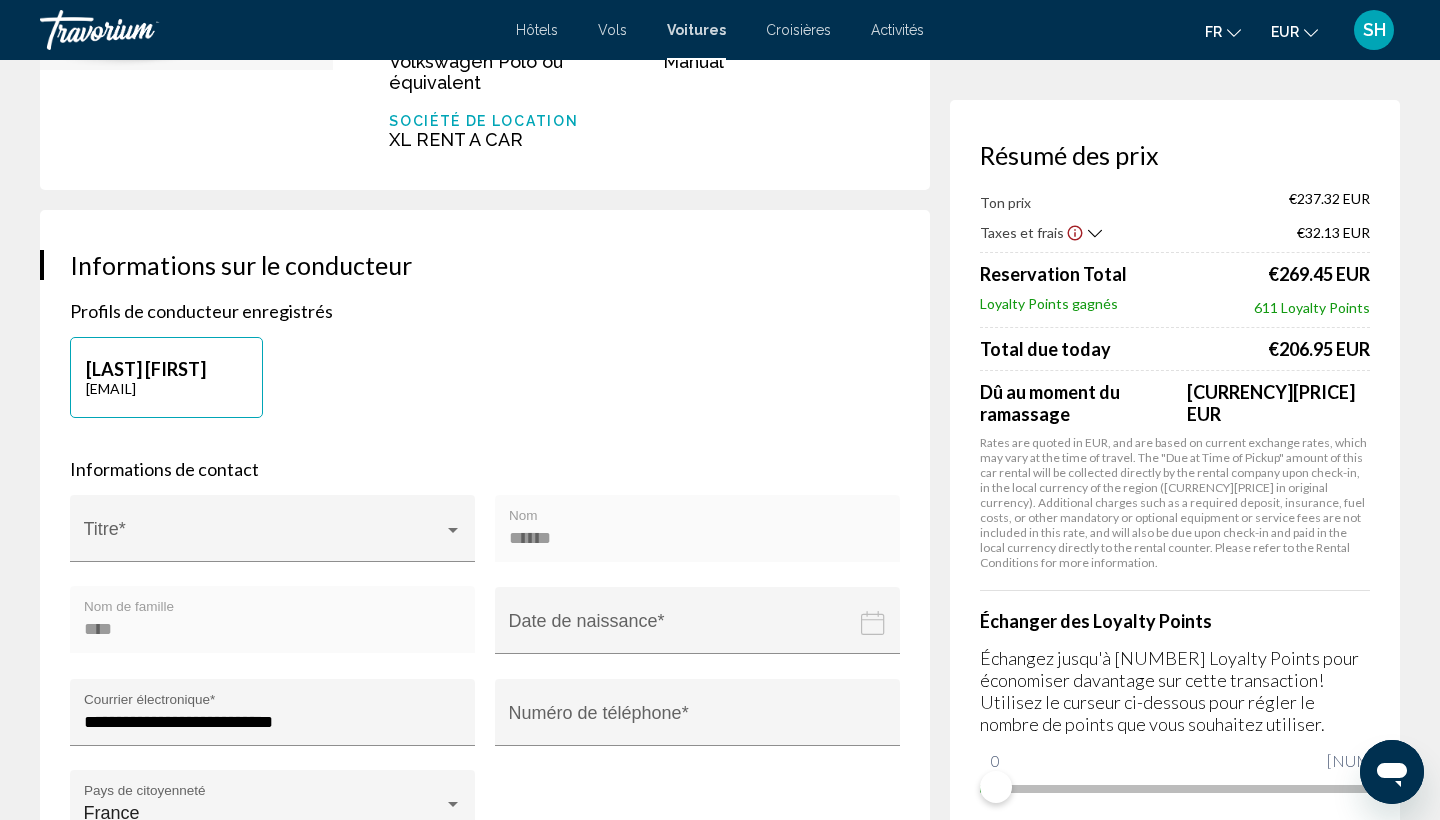 scroll, scrollTop: 399, scrollLeft: 0, axis: vertical 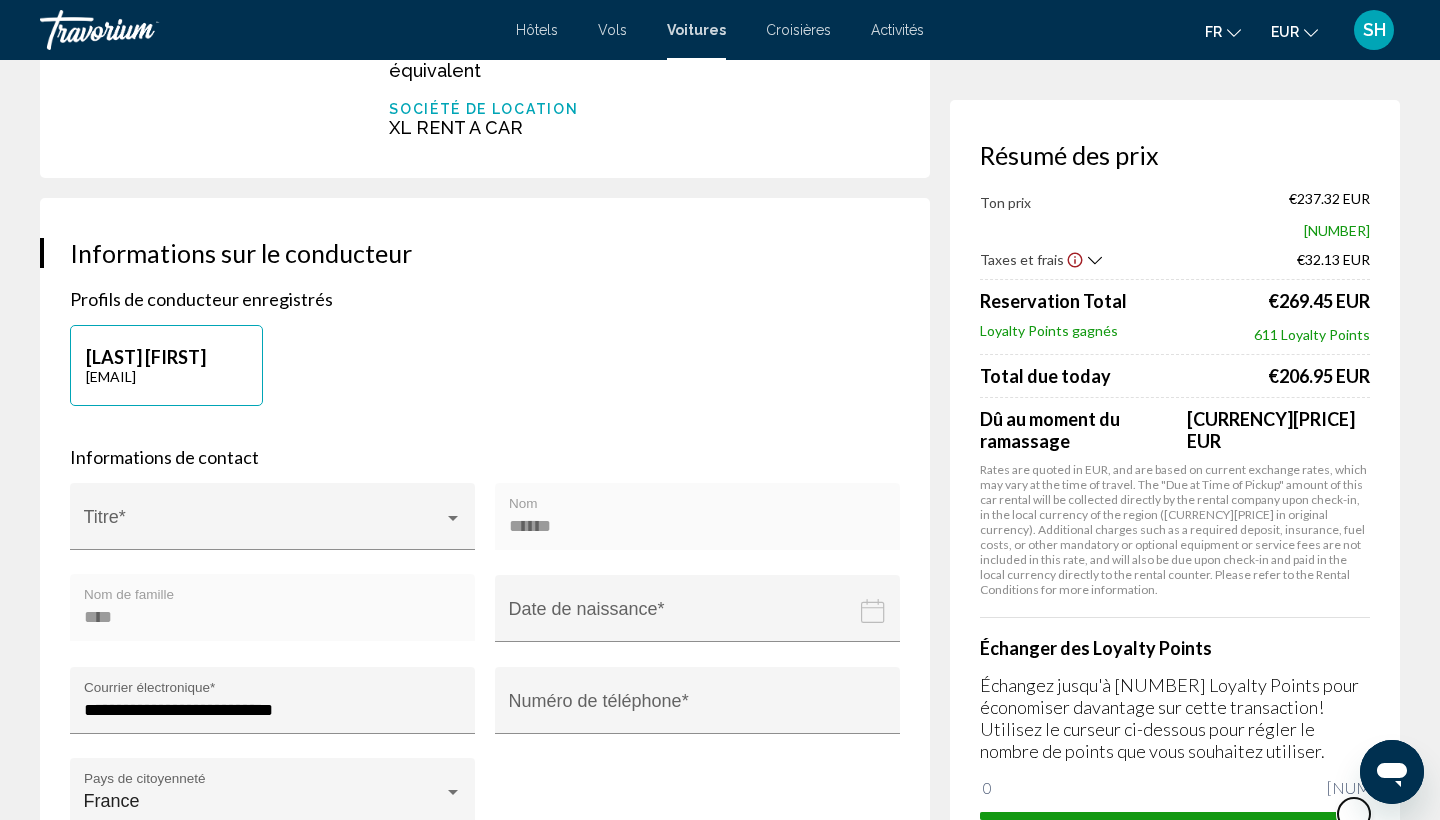 drag, startPoint x: 2356, startPoint y: 1503, endPoint x: 1399, endPoint y: 775, distance: 1202.428 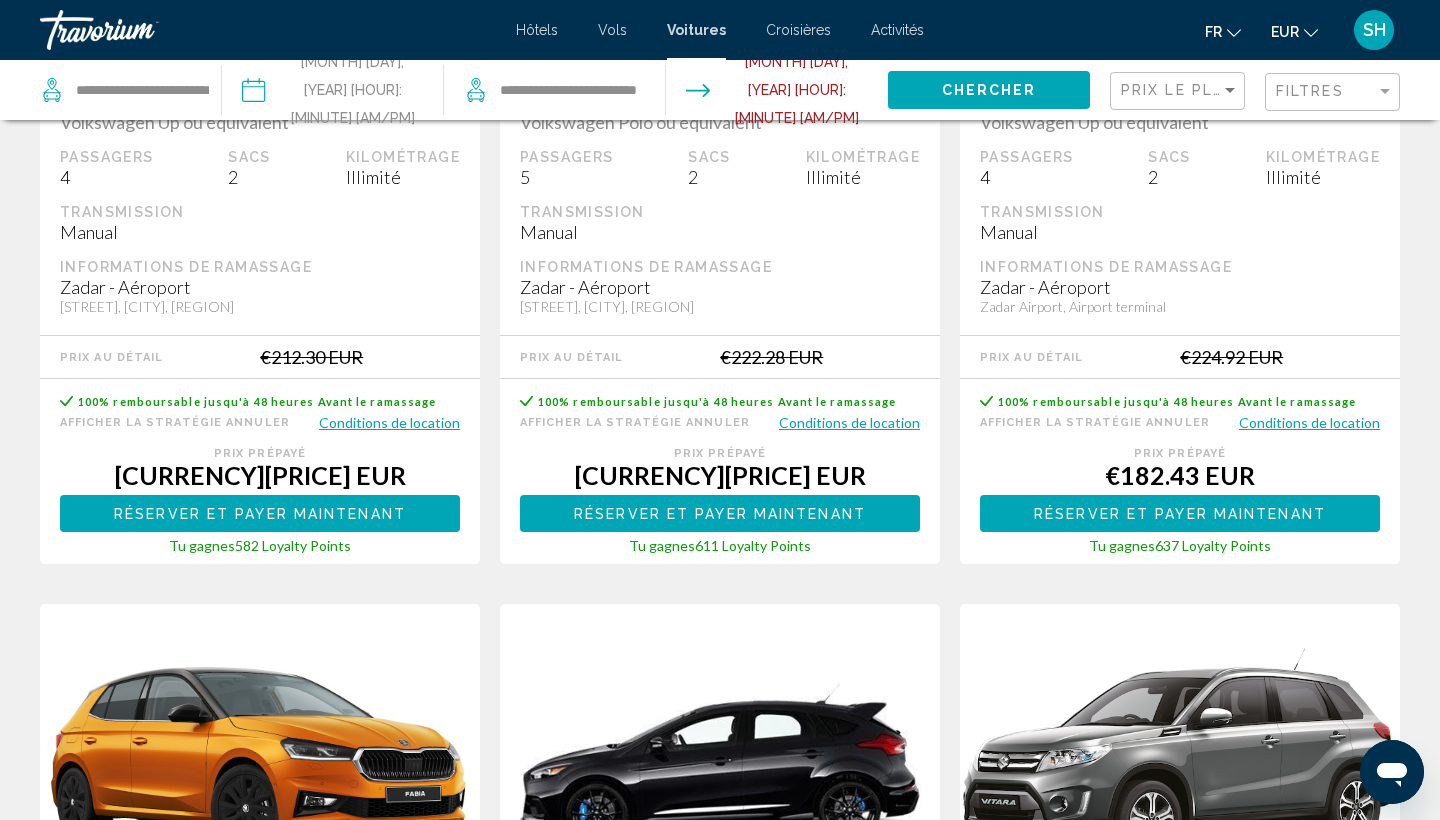 scroll, scrollTop: 467, scrollLeft: 0, axis: vertical 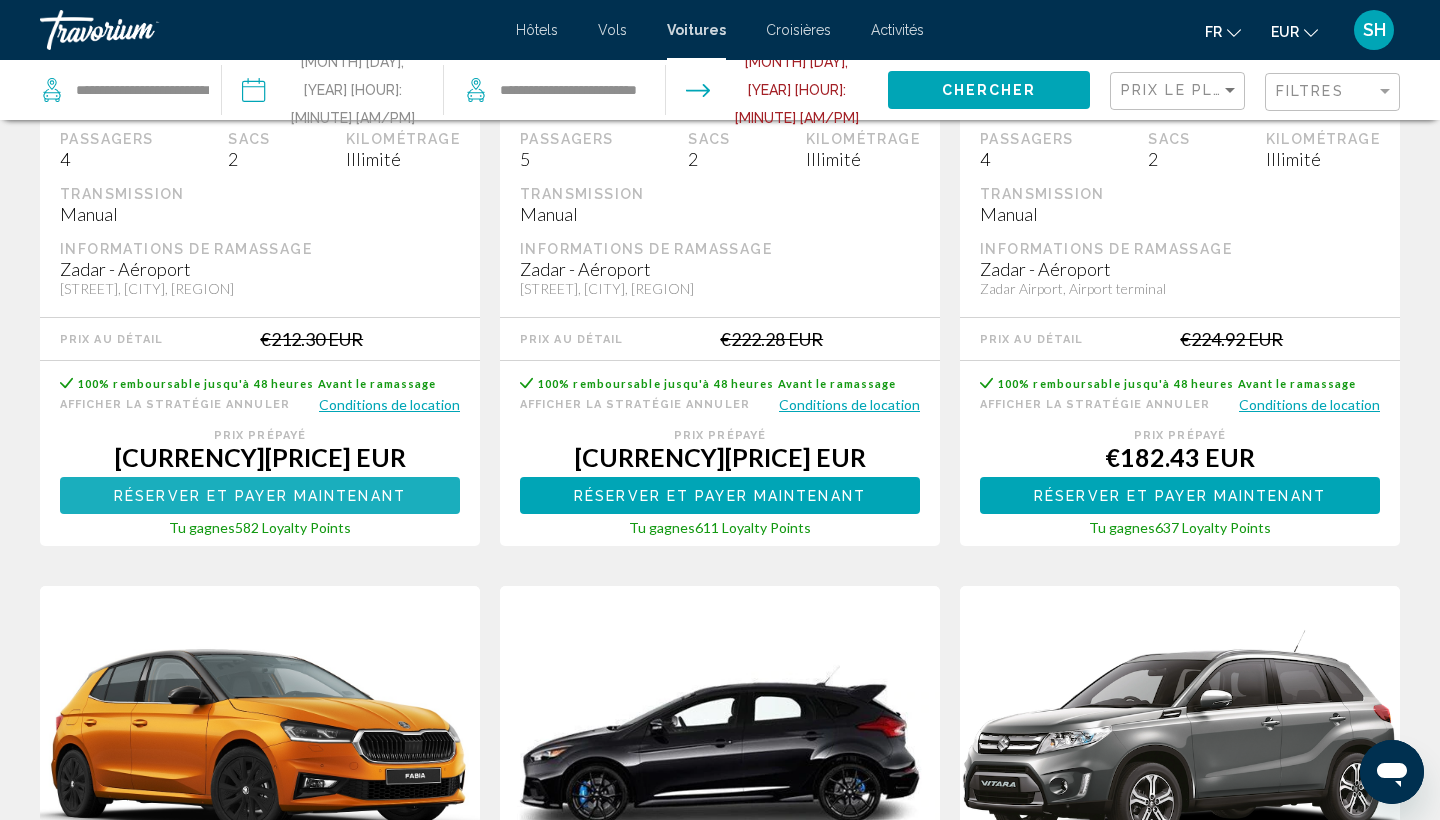 click on "Réserver et payer maintenant" at bounding box center [260, 496] 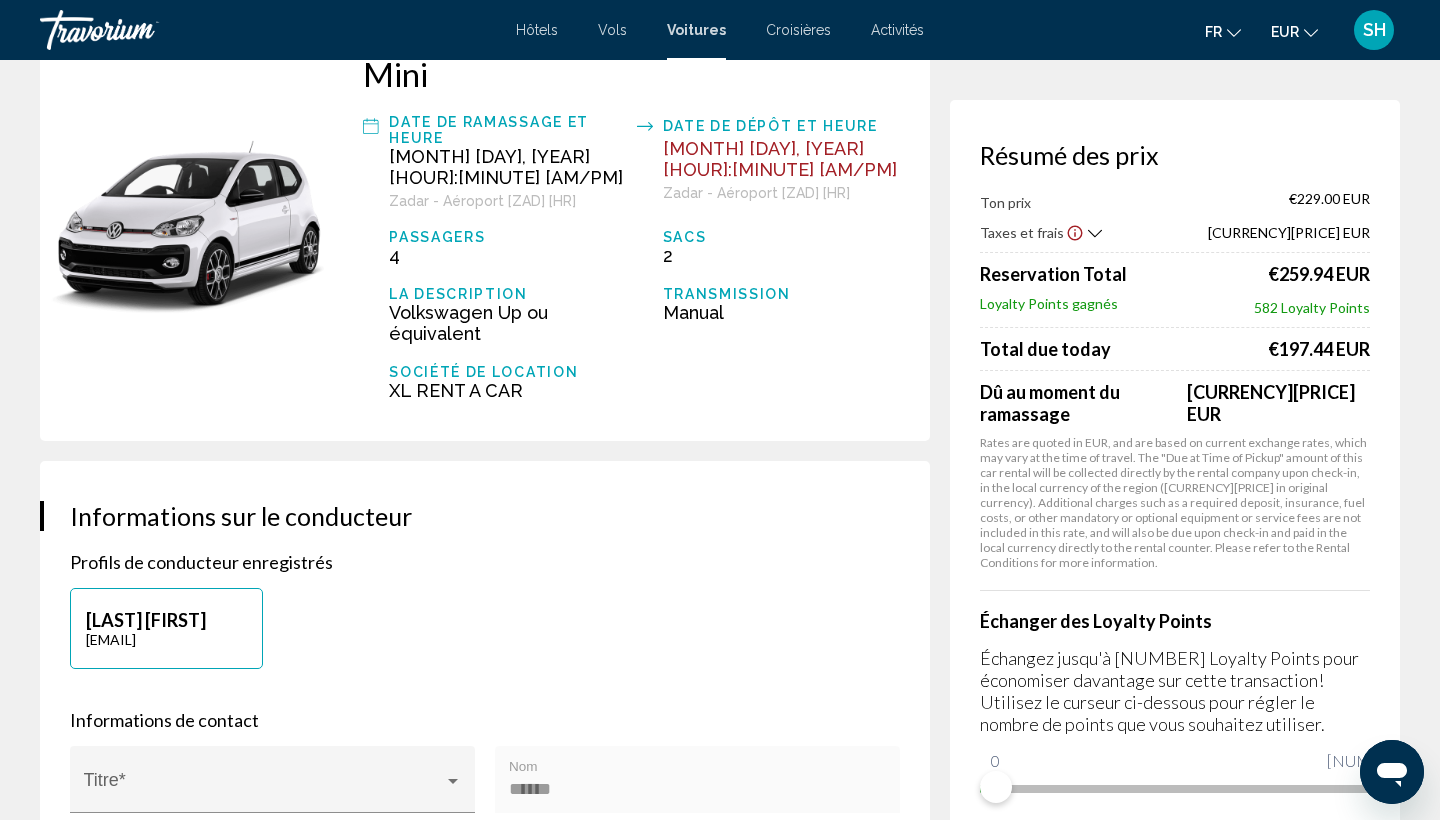 scroll, scrollTop: 147, scrollLeft: 0, axis: vertical 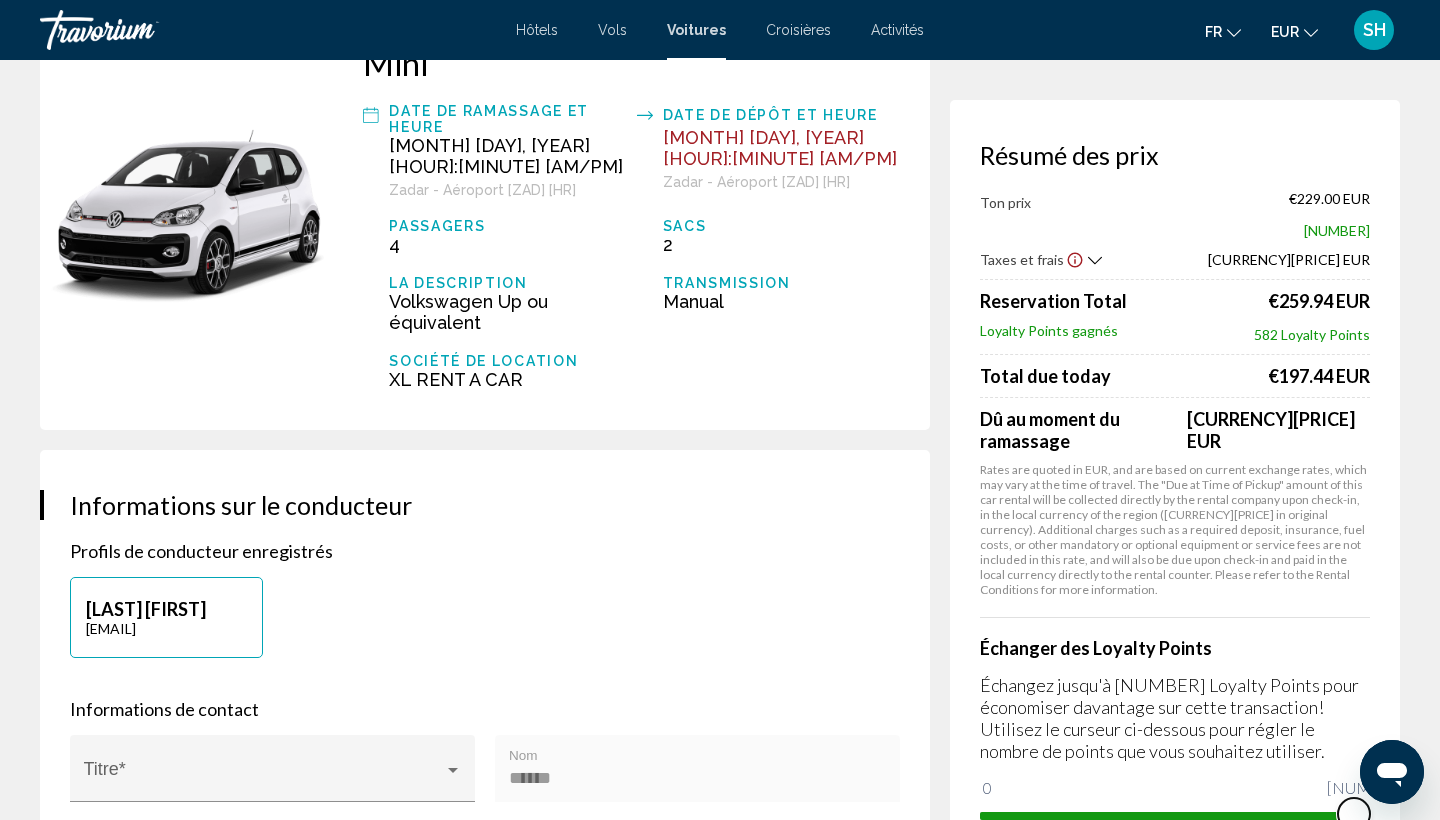 drag, startPoint x: 2357, startPoint y: 1505, endPoint x: 1396, endPoint y: 776, distance: 1206.218 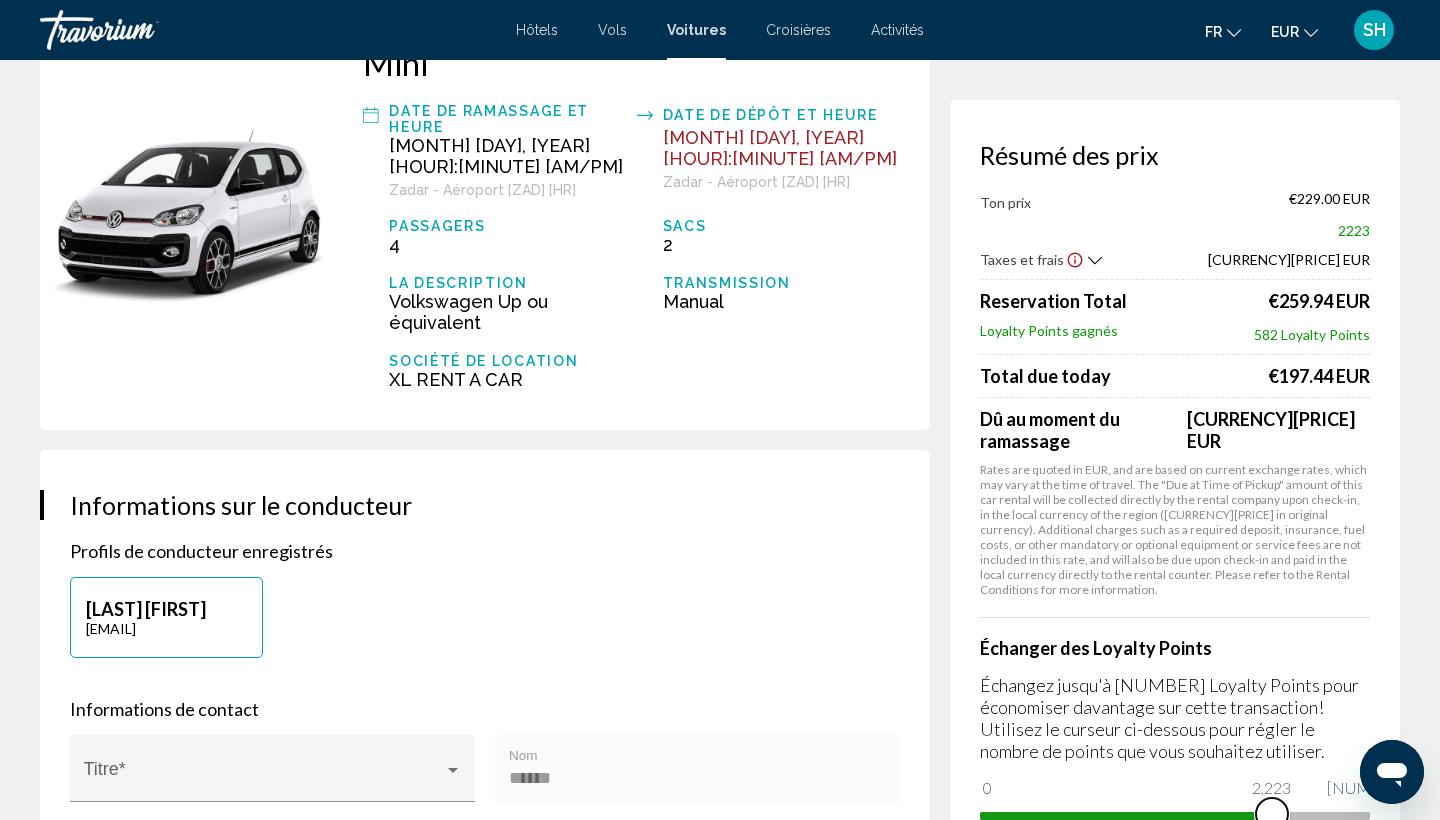 drag, startPoint x: 991, startPoint y: 763, endPoint x: 1272, endPoint y: 790, distance: 282.29416 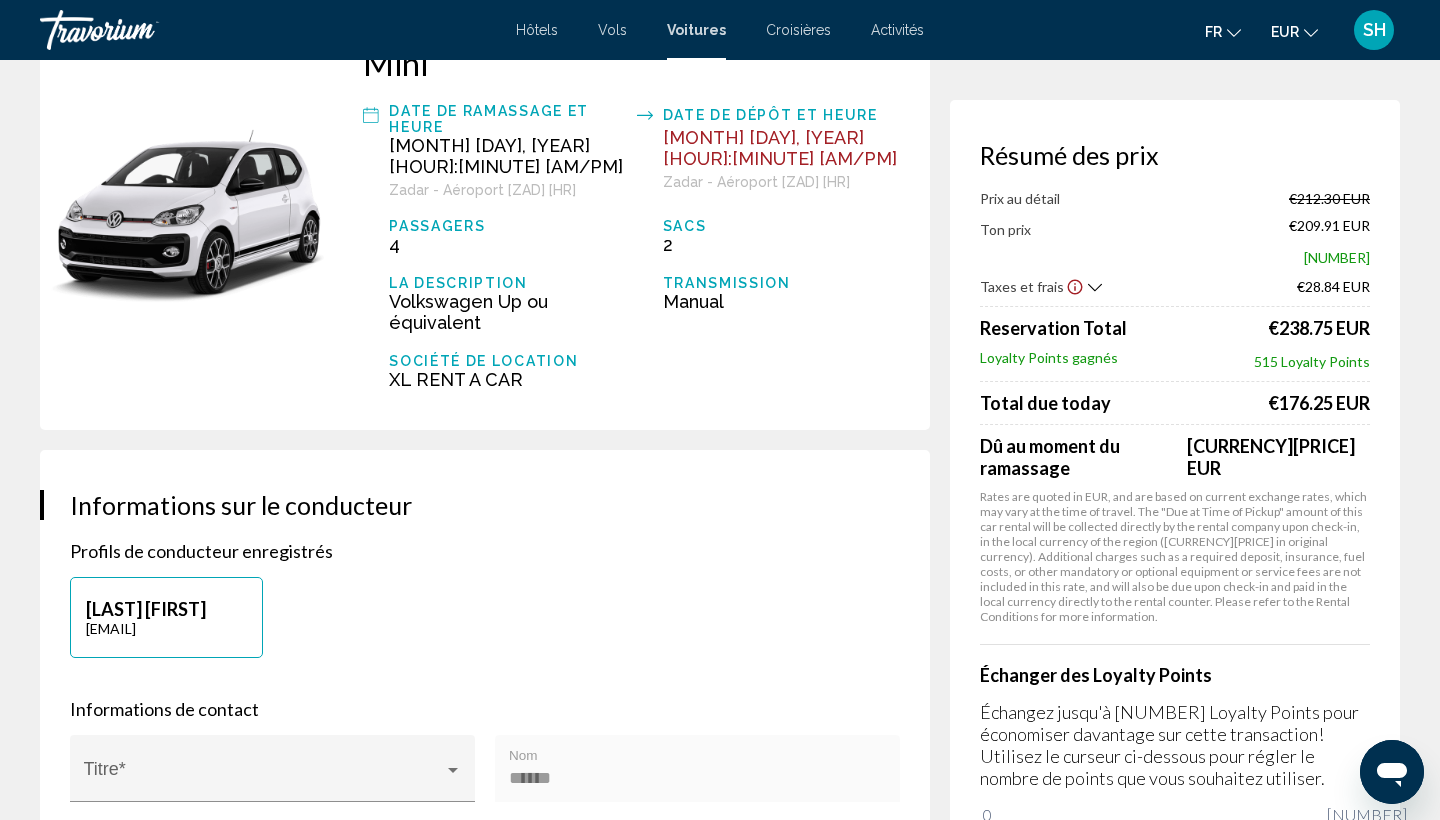 drag, startPoint x: 1274, startPoint y: 807, endPoint x: 1366, endPoint y: 805, distance: 92.021736 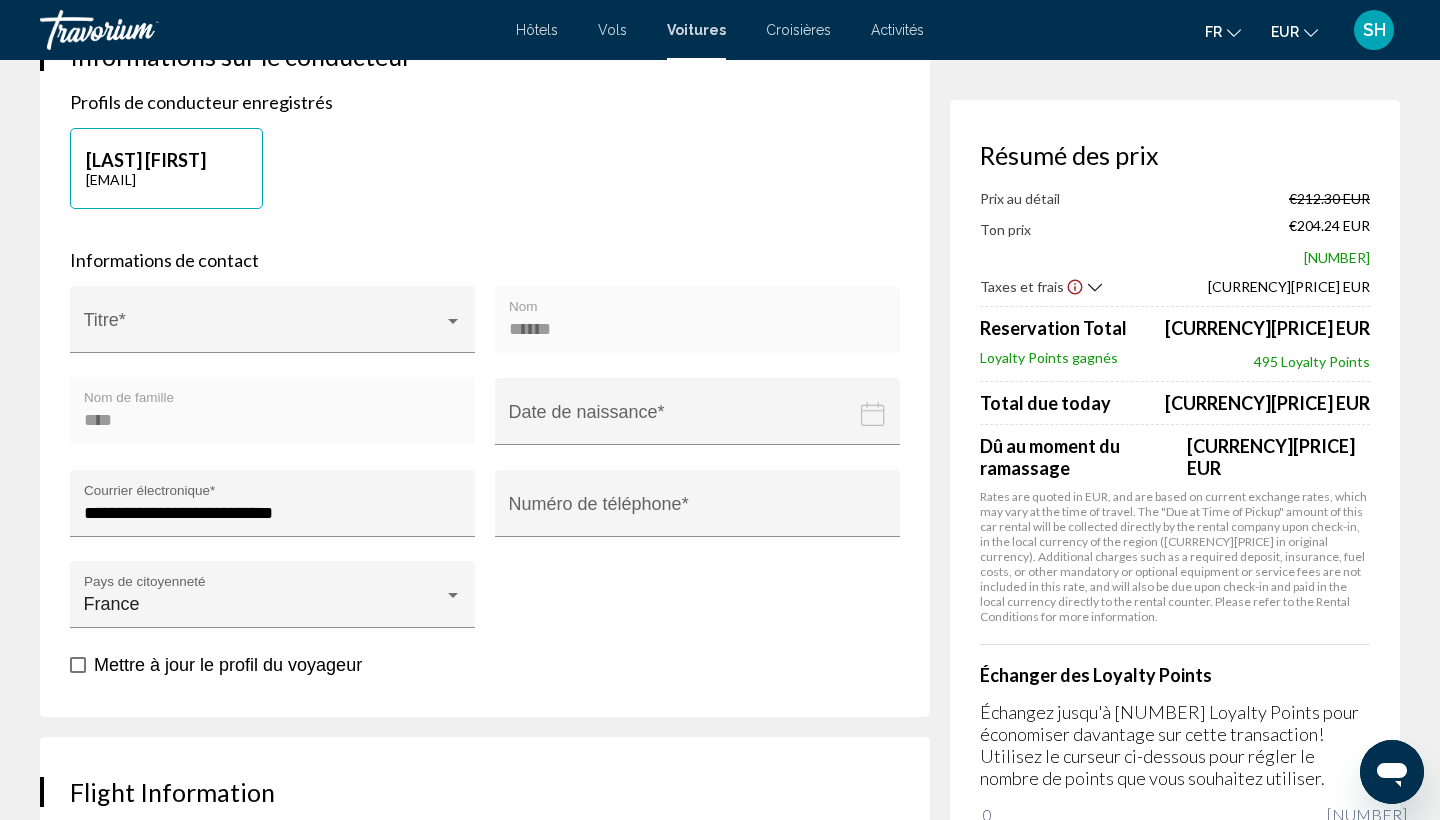 scroll, scrollTop: 599, scrollLeft: 0, axis: vertical 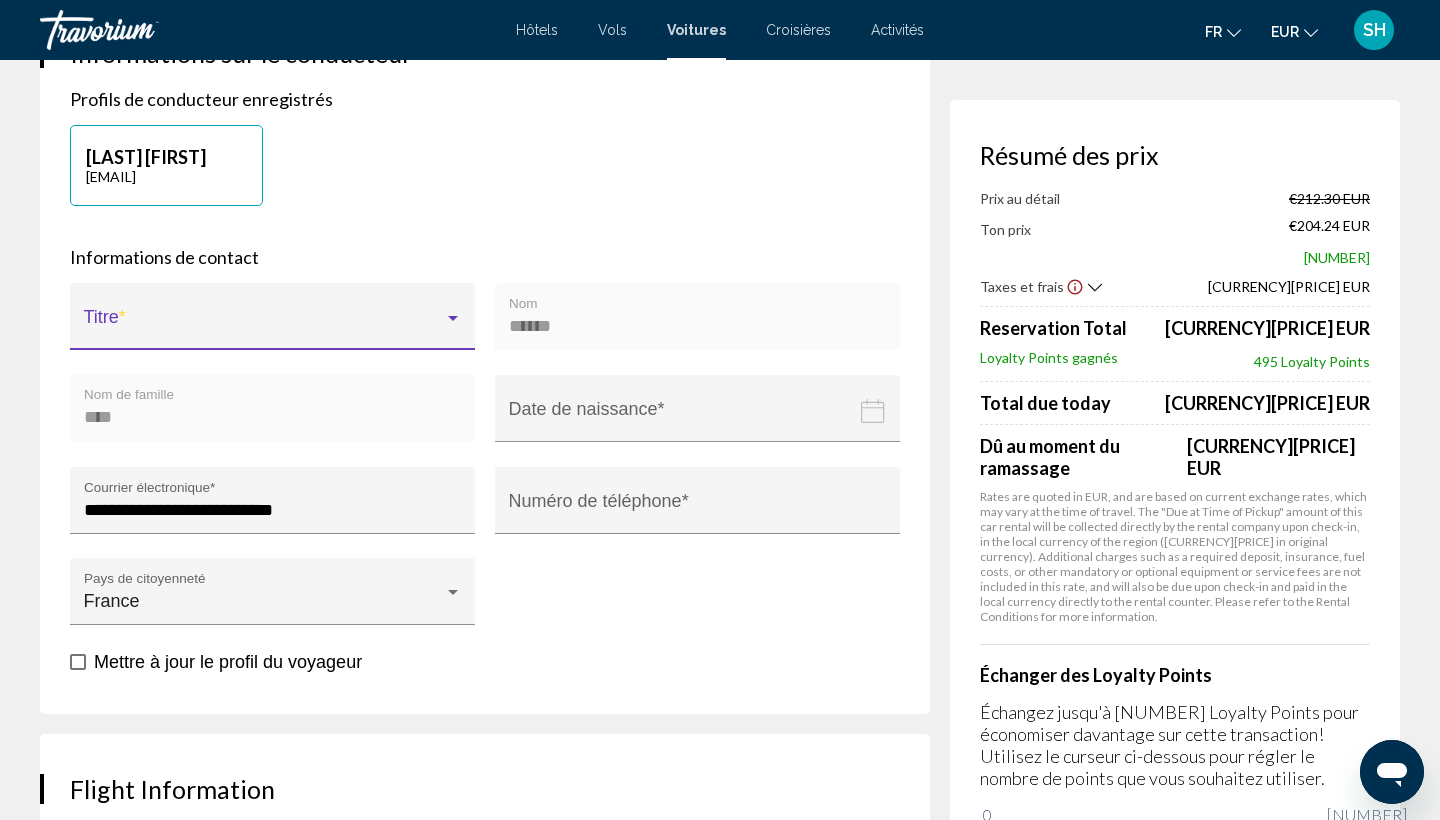 click at bounding box center [264, 326] 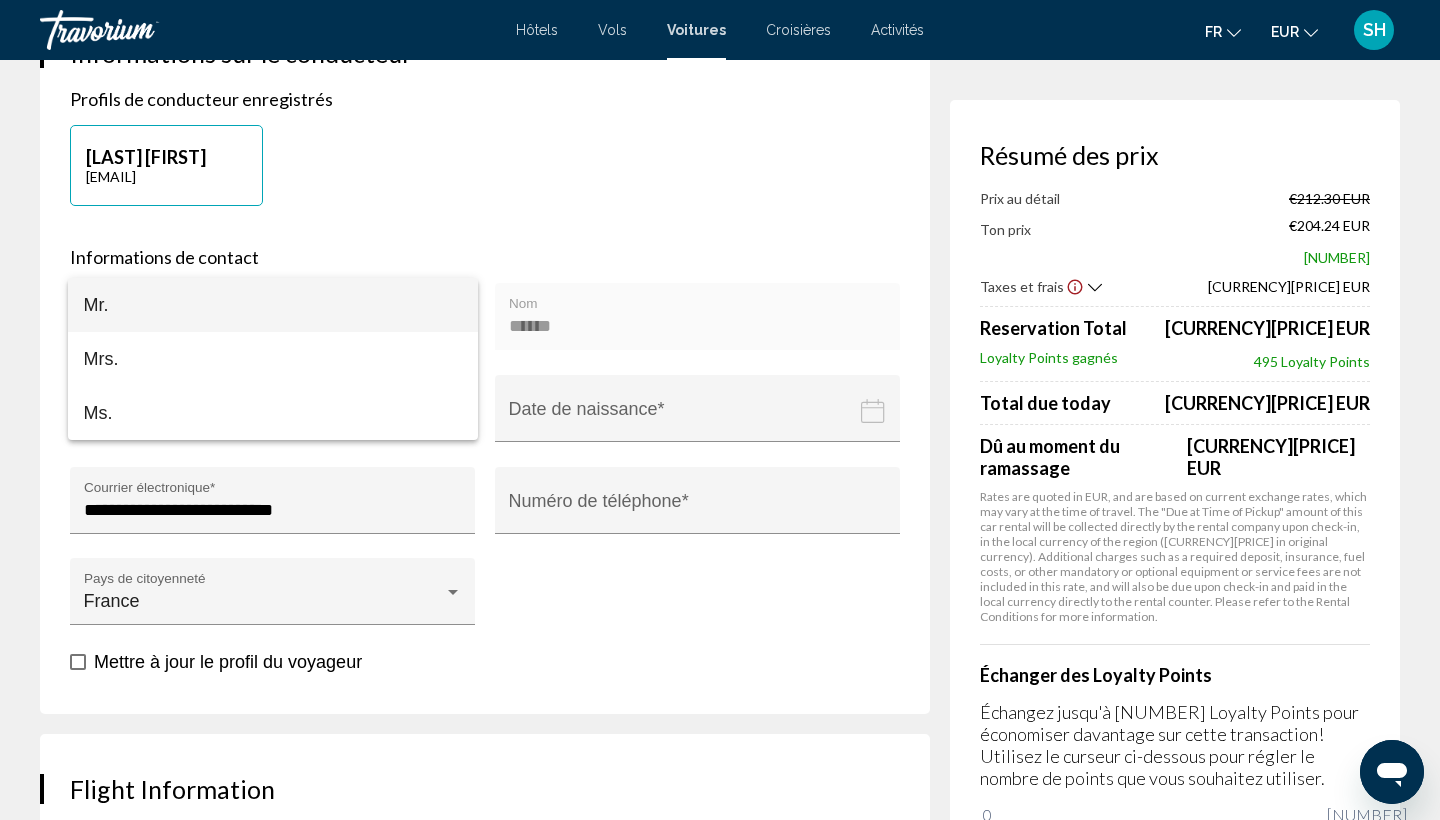 click at bounding box center (720, 410) 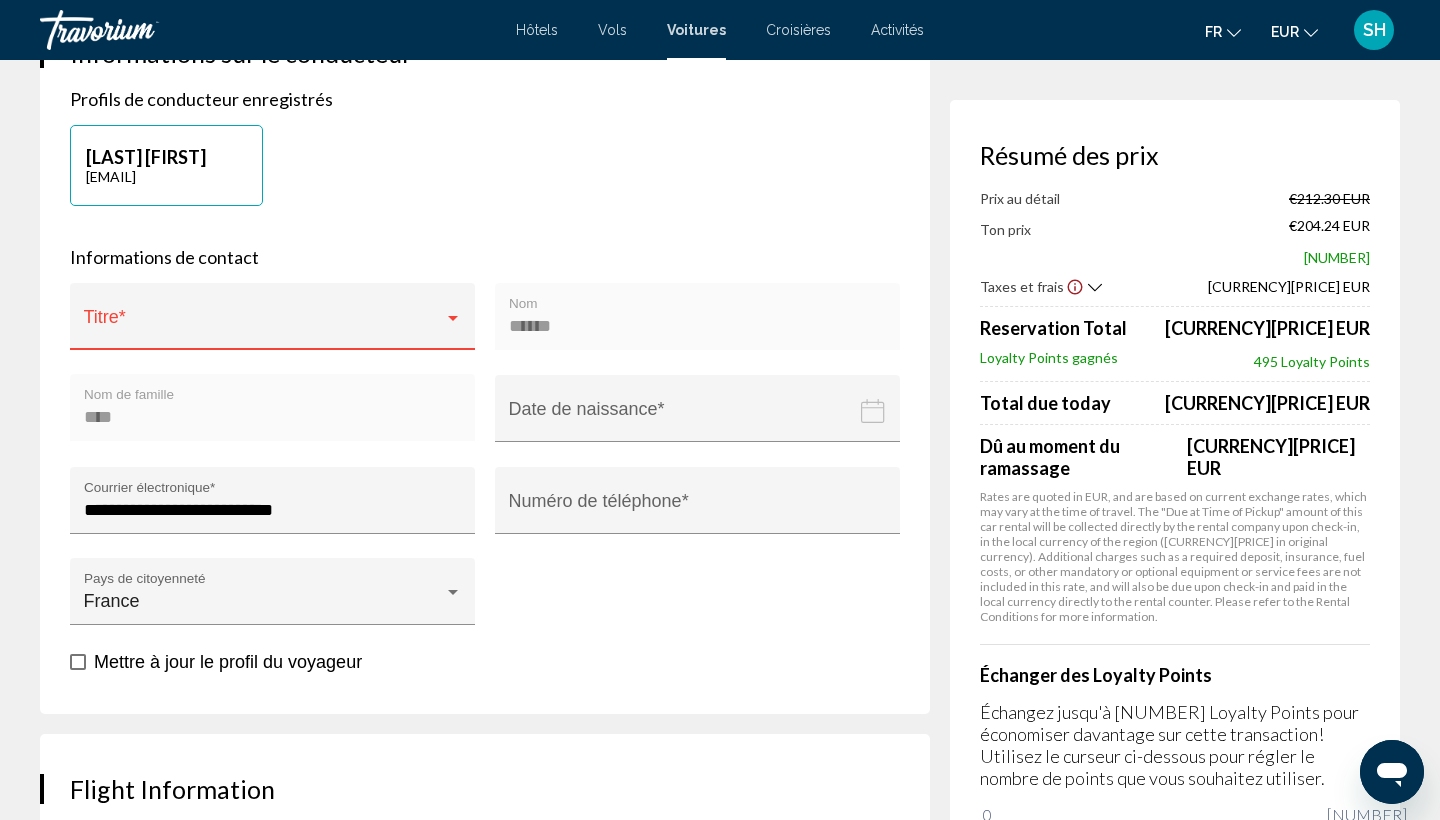 click at bounding box center [264, 326] 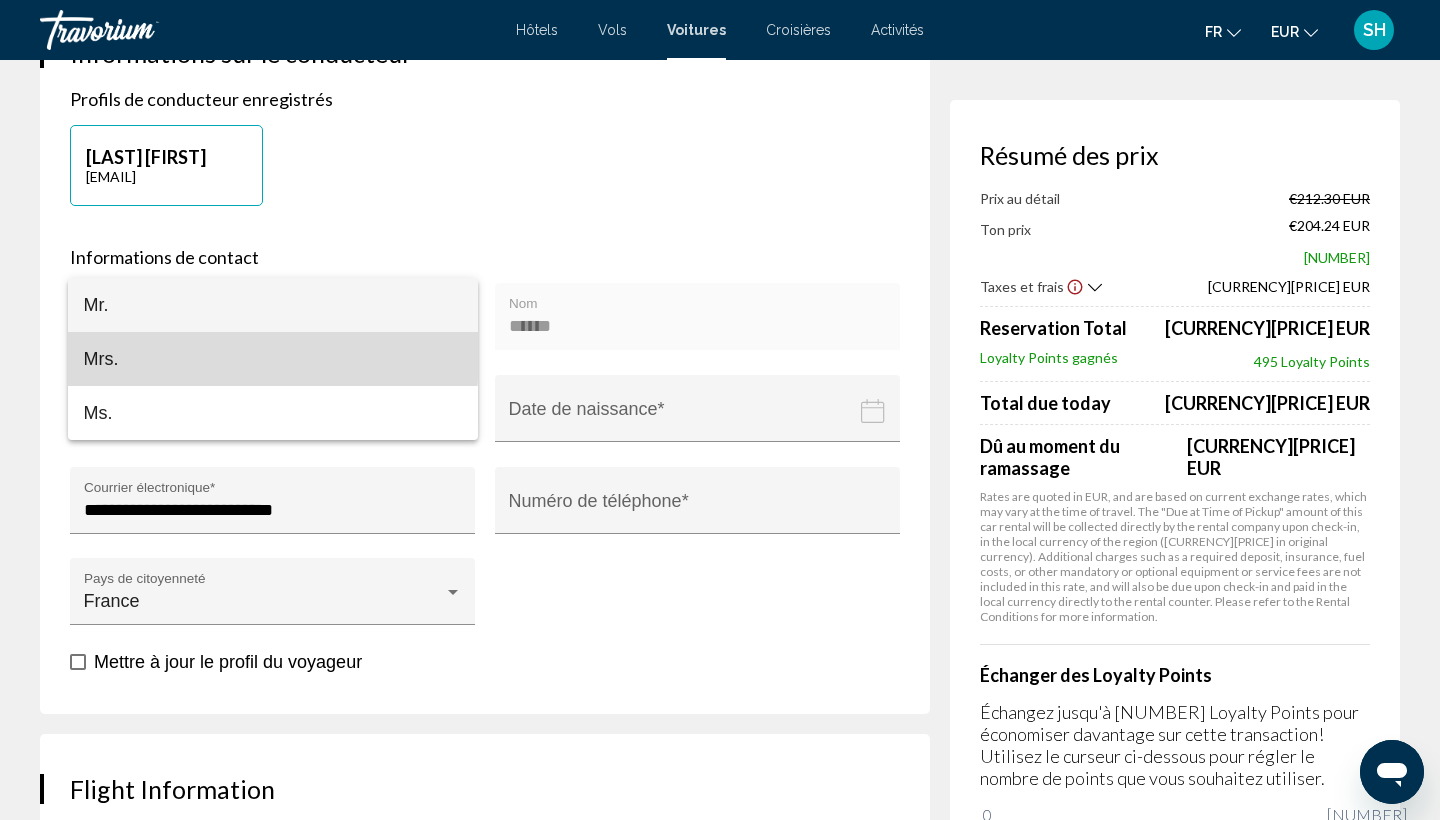 click on "Mrs." at bounding box center [273, 359] 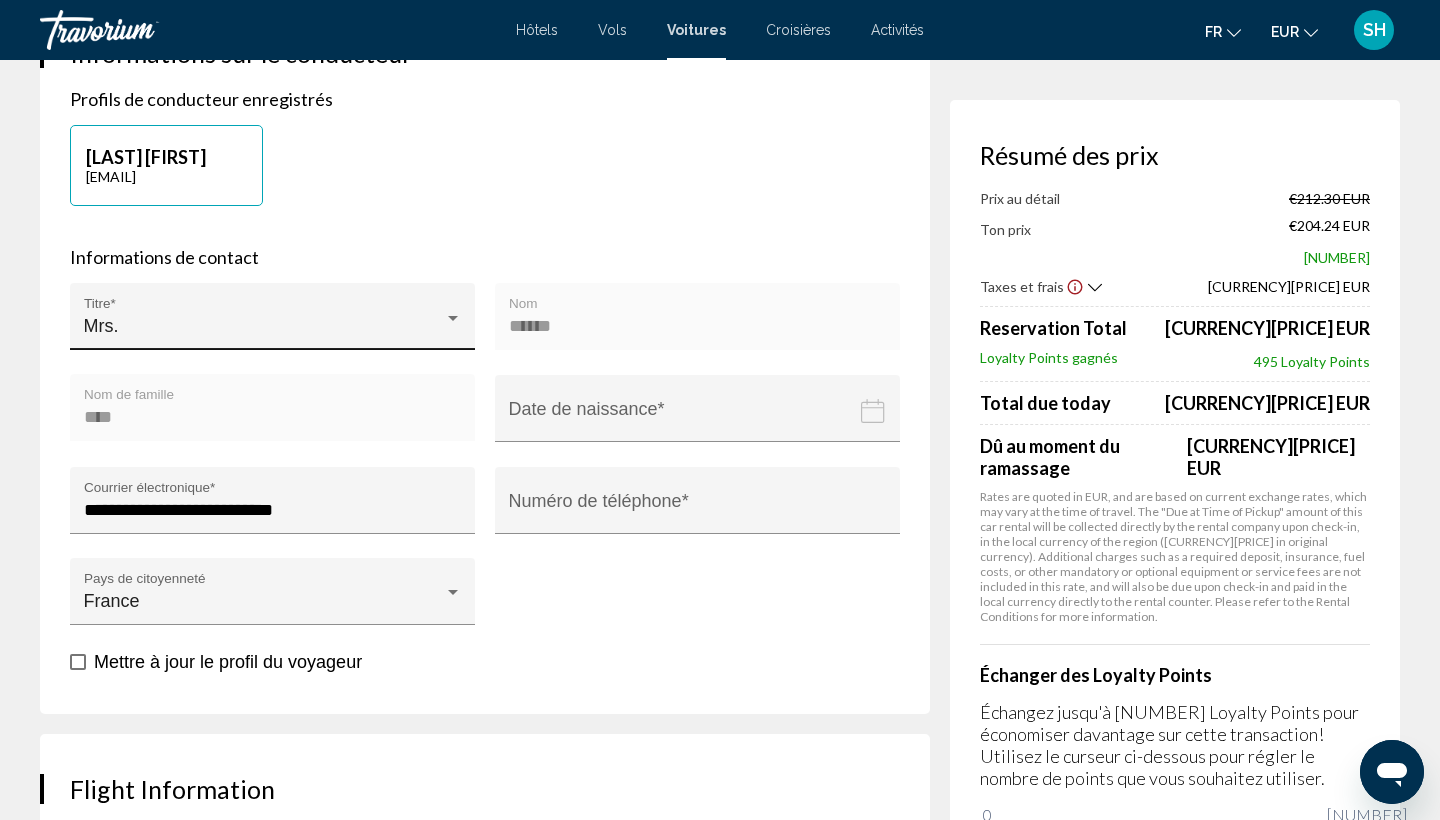 click on "Mrs. Titre  *" at bounding box center [273, 323] 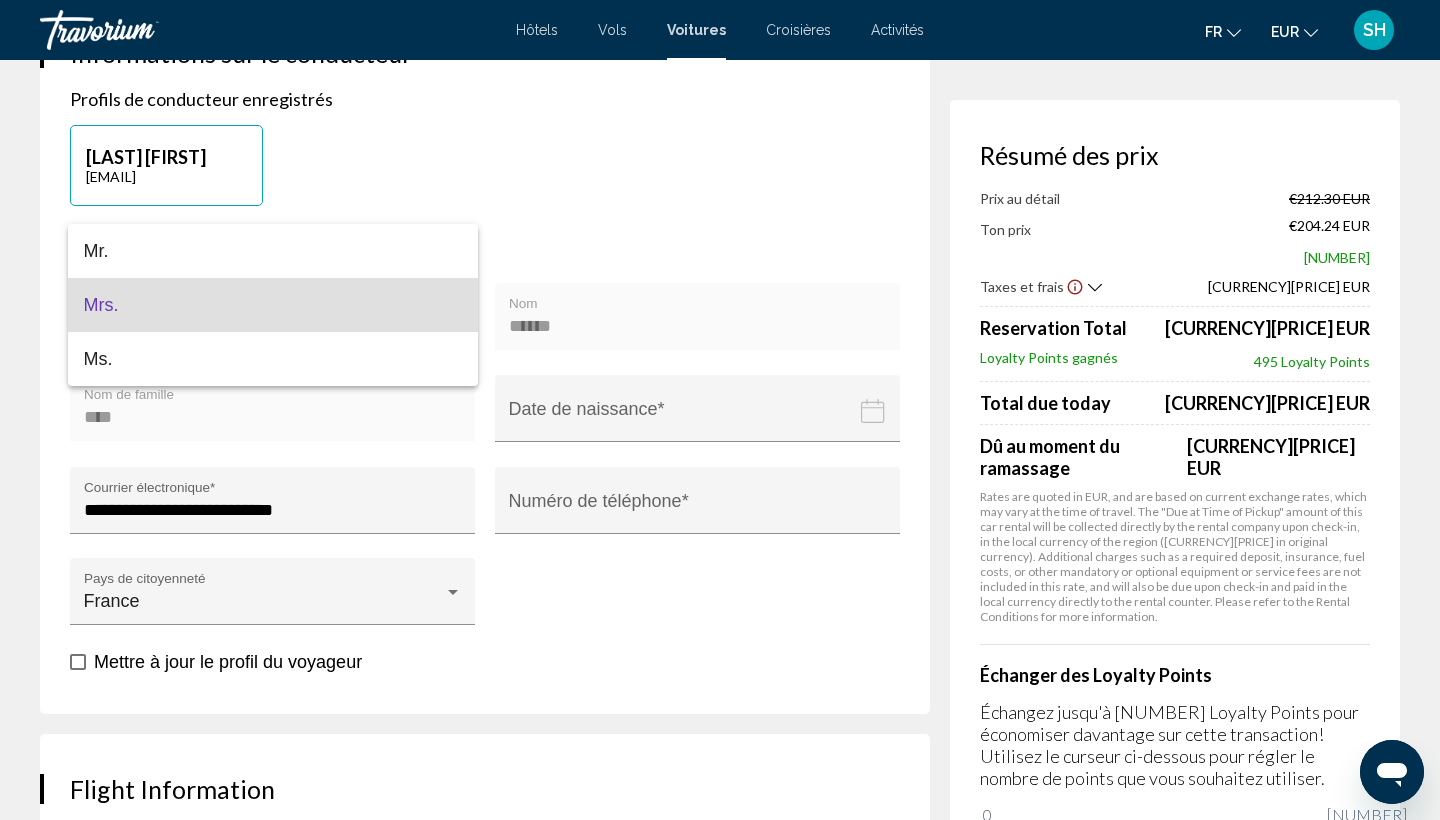click on "Mrs." at bounding box center [273, 305] 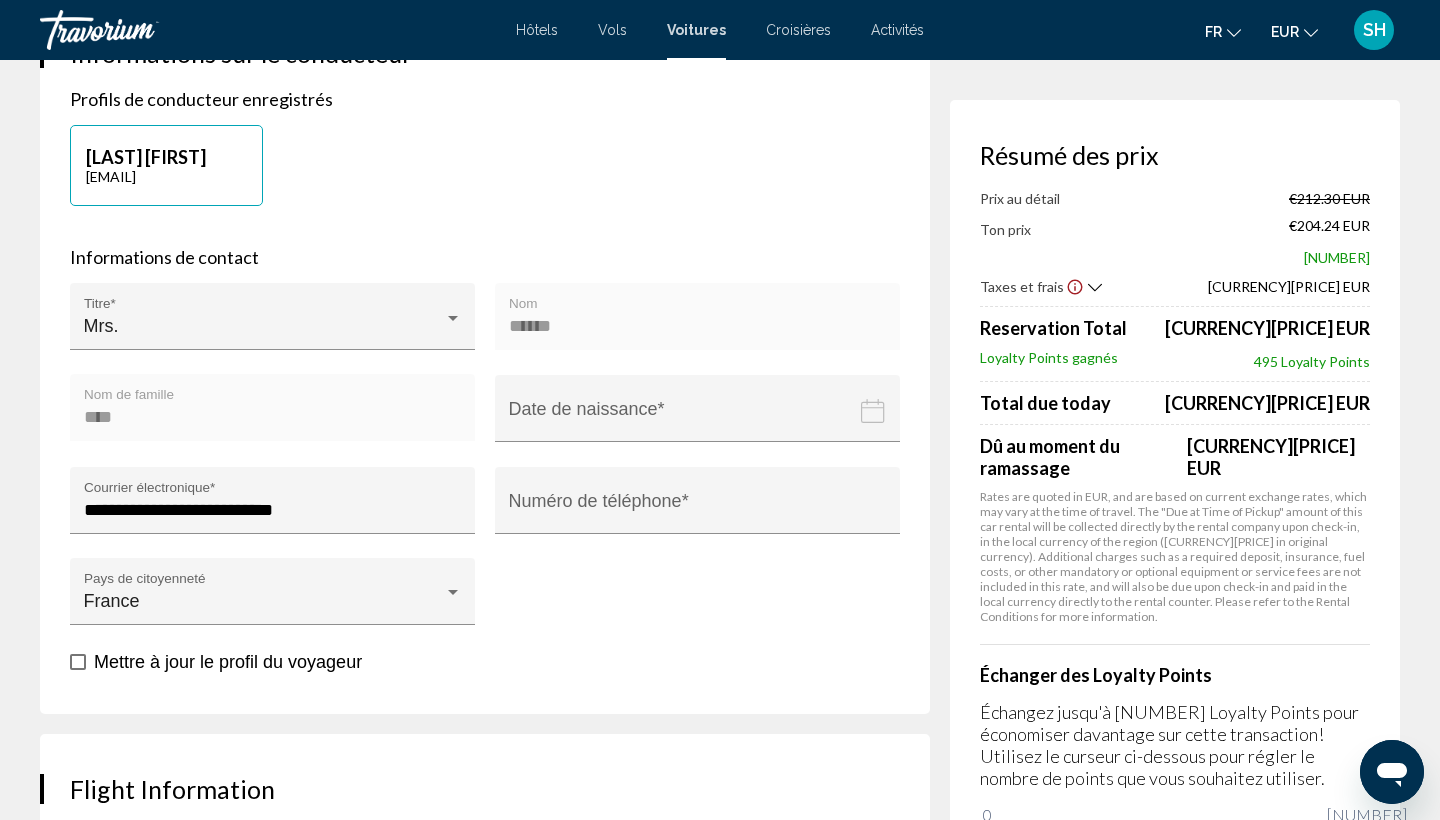 click on "**********" at bounding box center [485, 460] 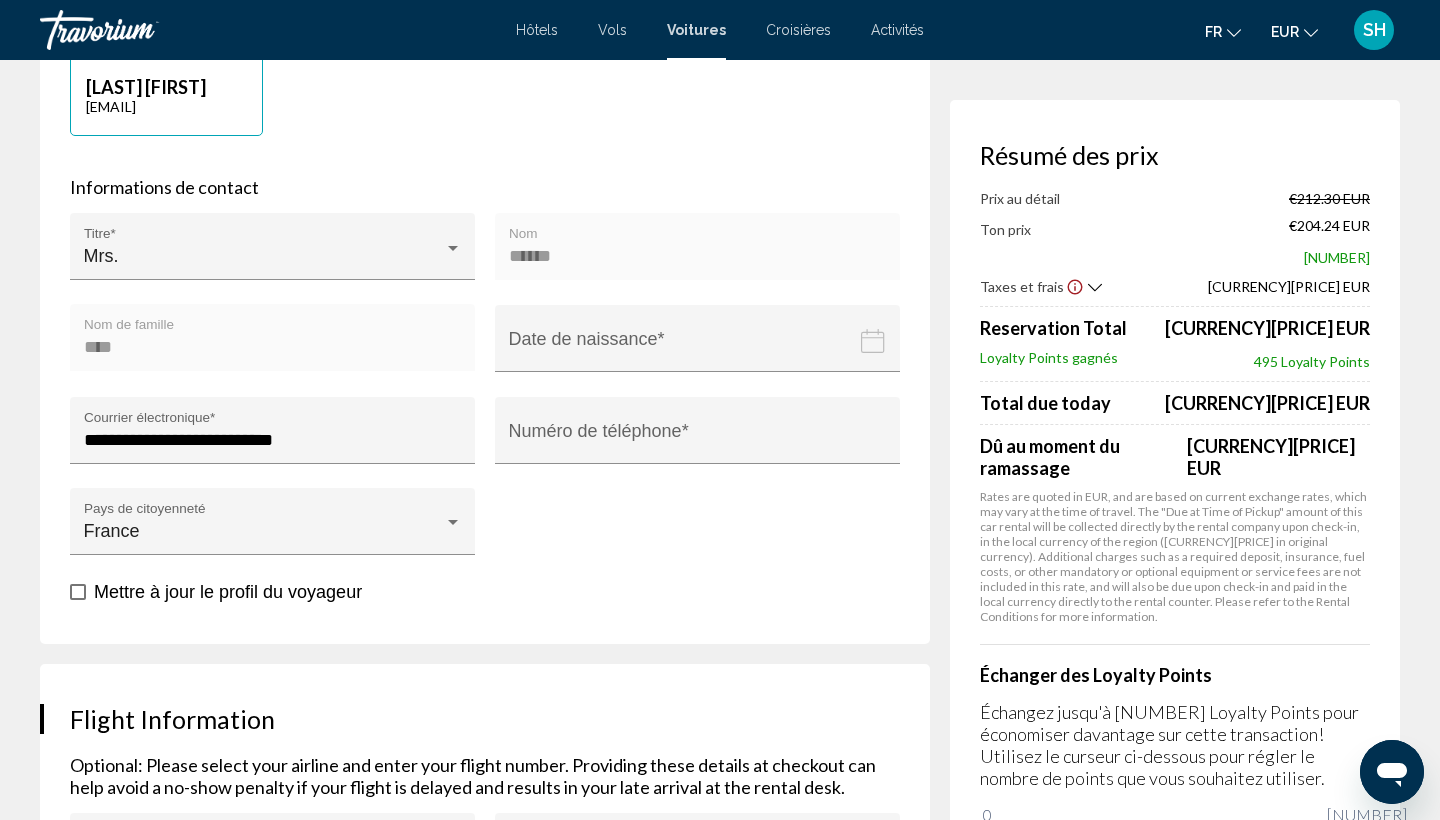 scroll, scrollTop: 674, scrollLeft: 0, axis: vertical 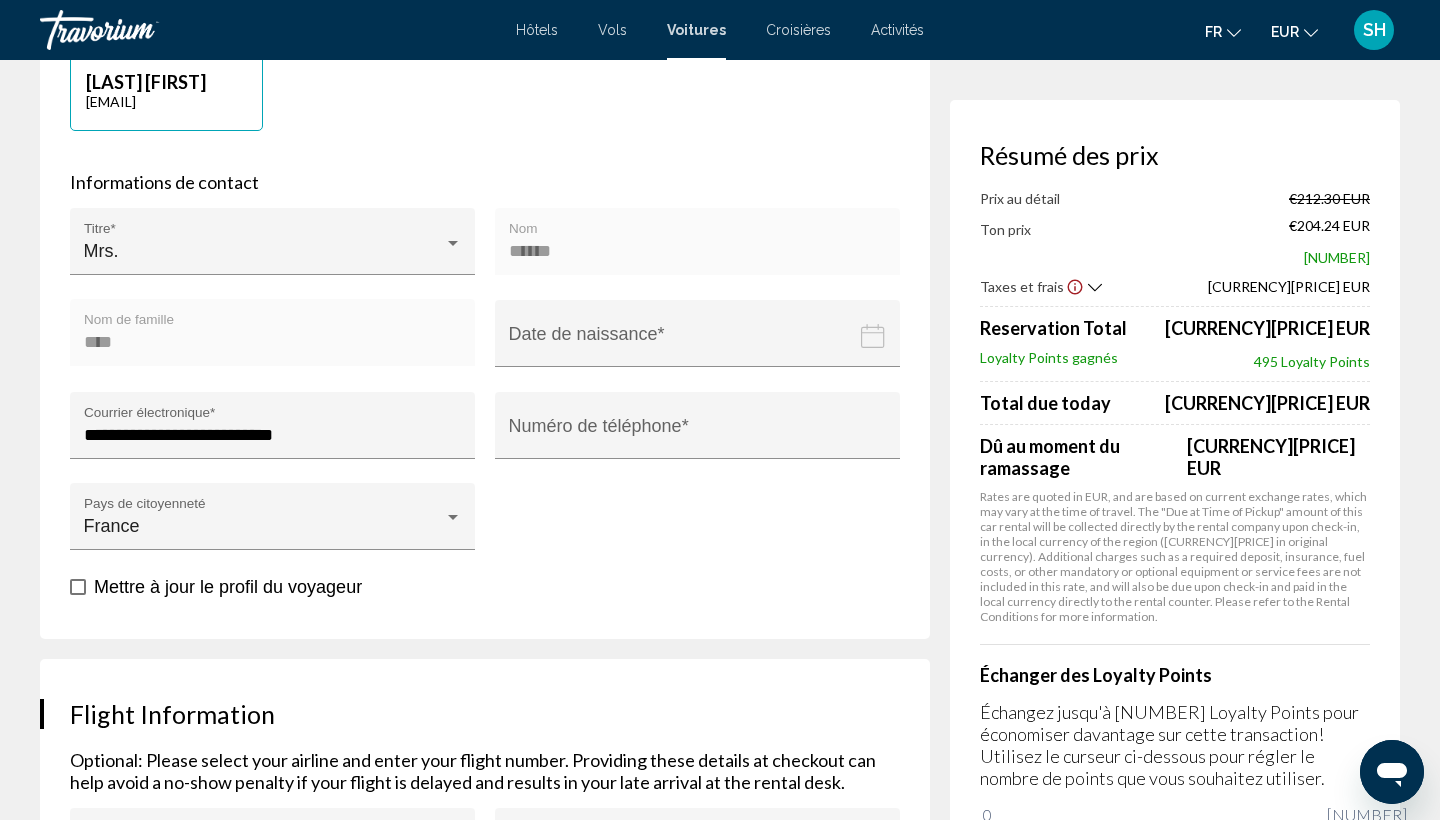click at bounding box center [701, 348] 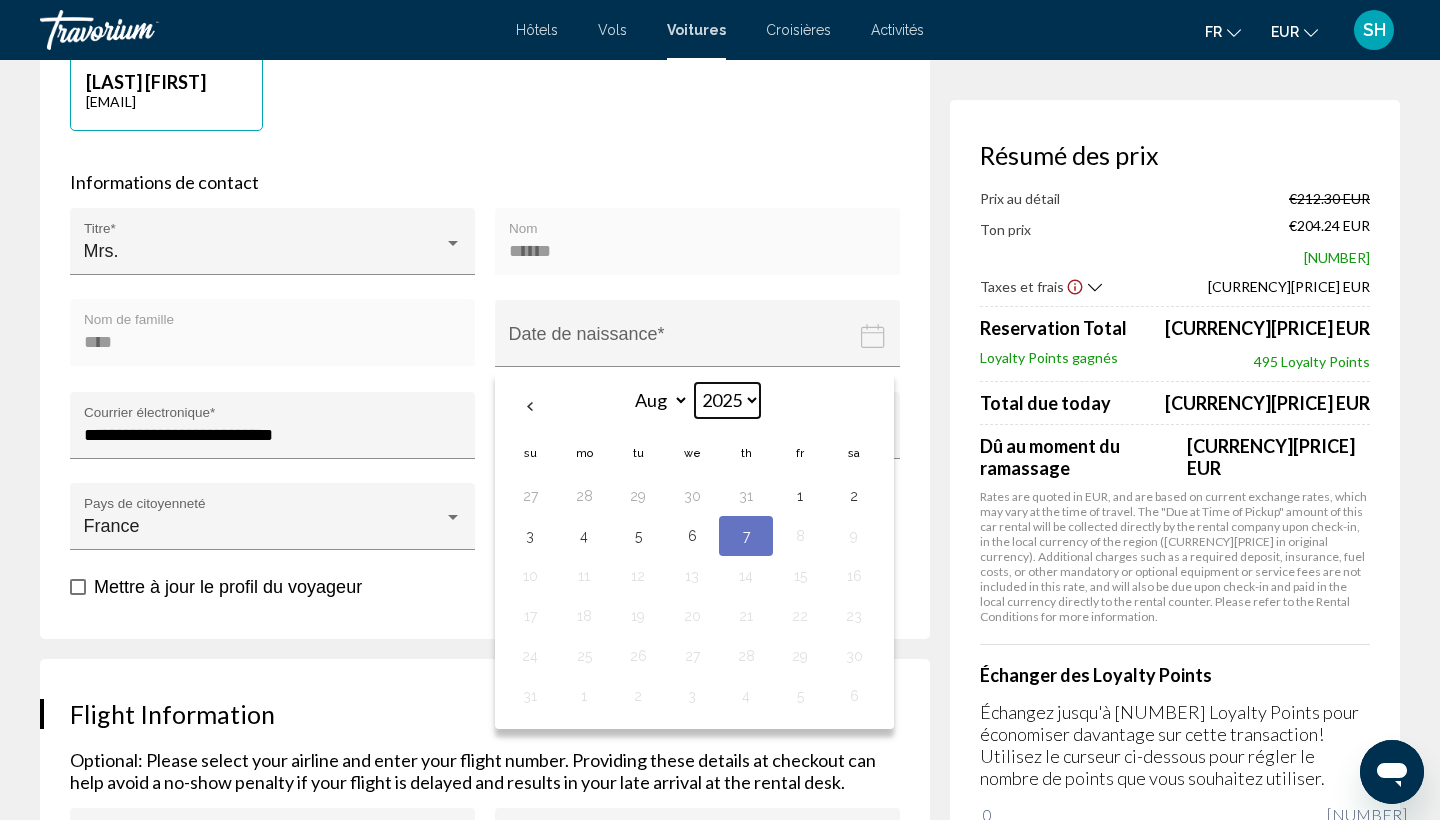 select on "****" 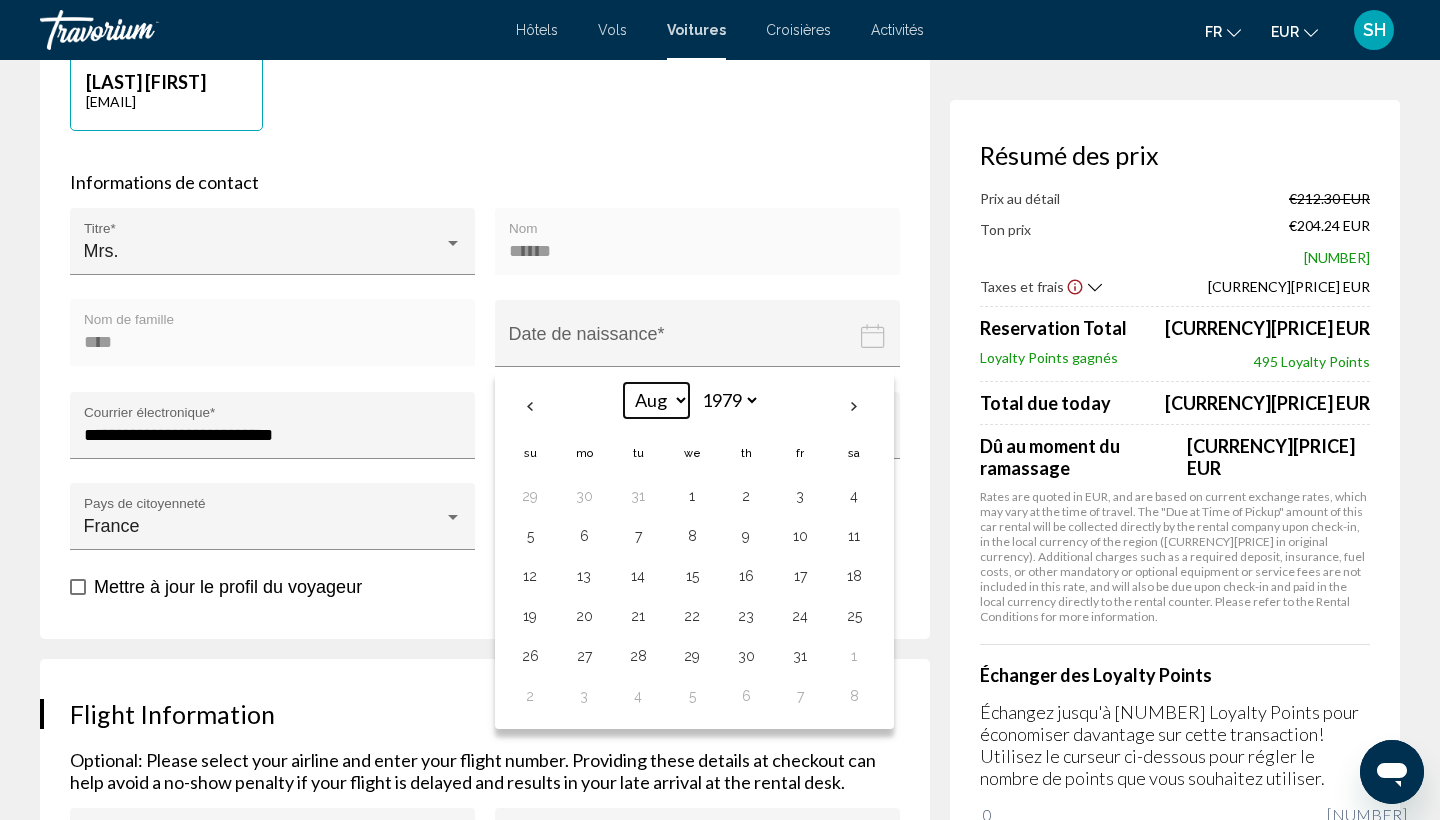 select on "*" 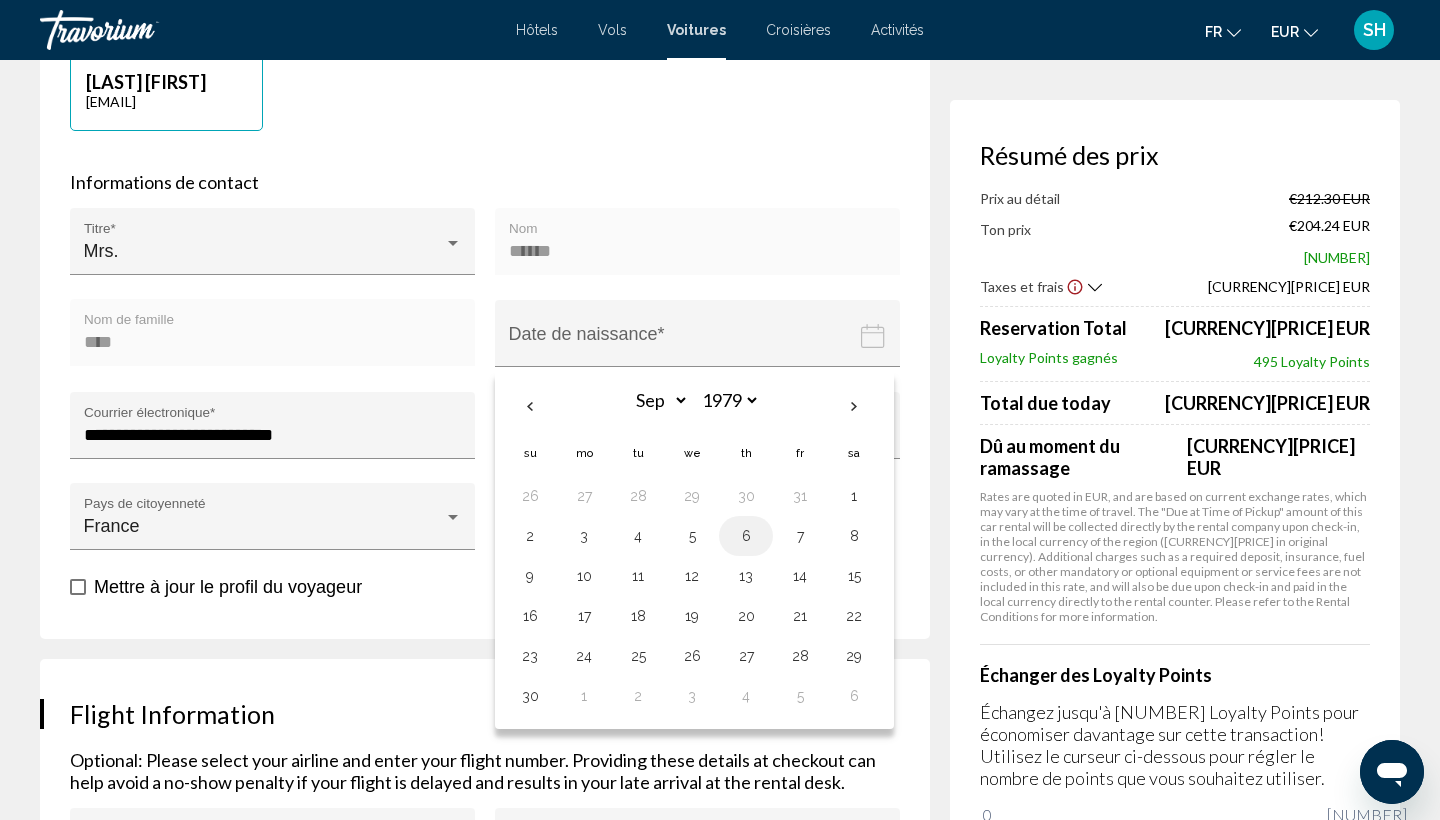 click on "6" at bounding box center [746, 536] 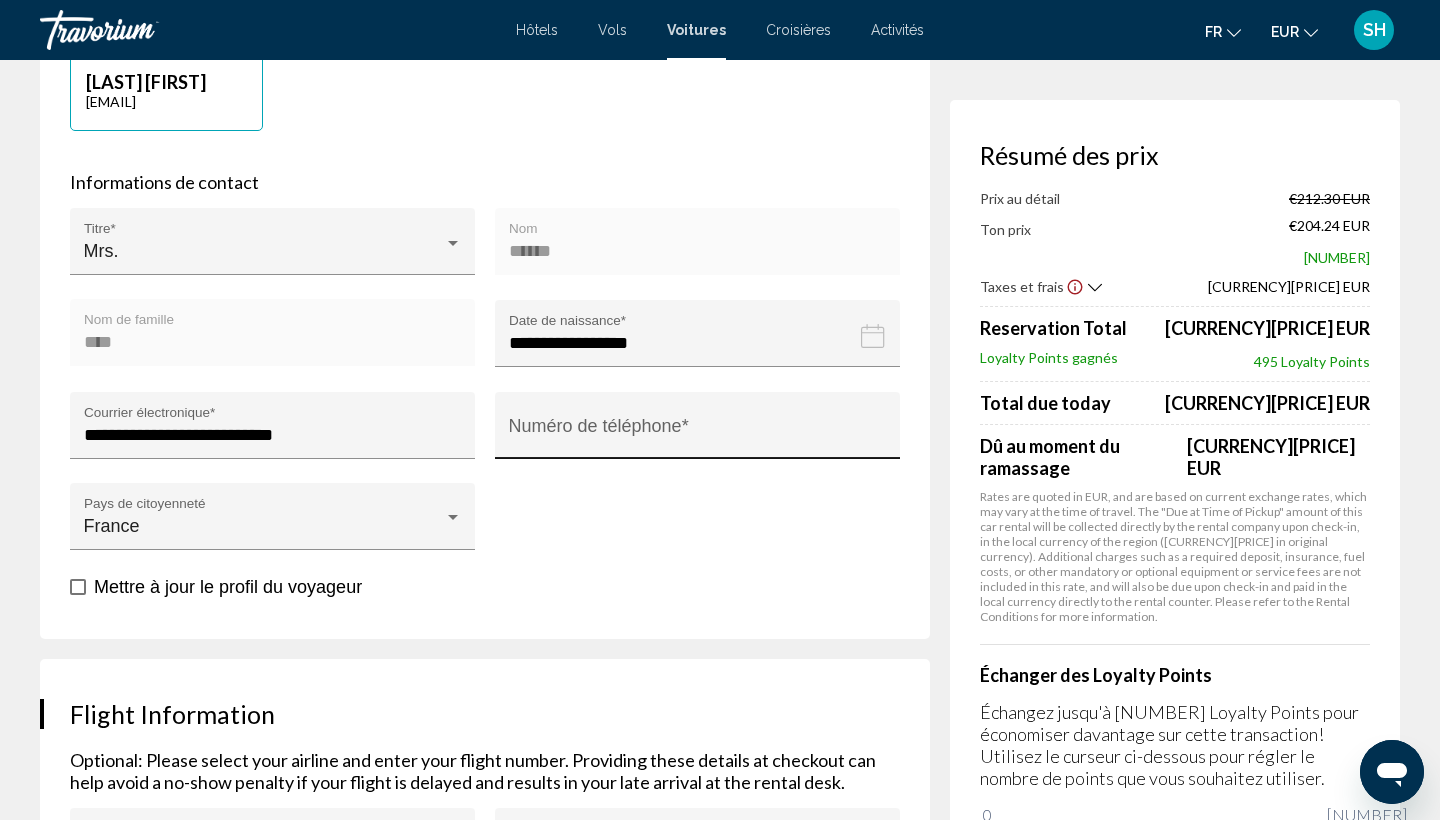 click on "Numéro de téléphone  *" at bounding box center [698, 435] 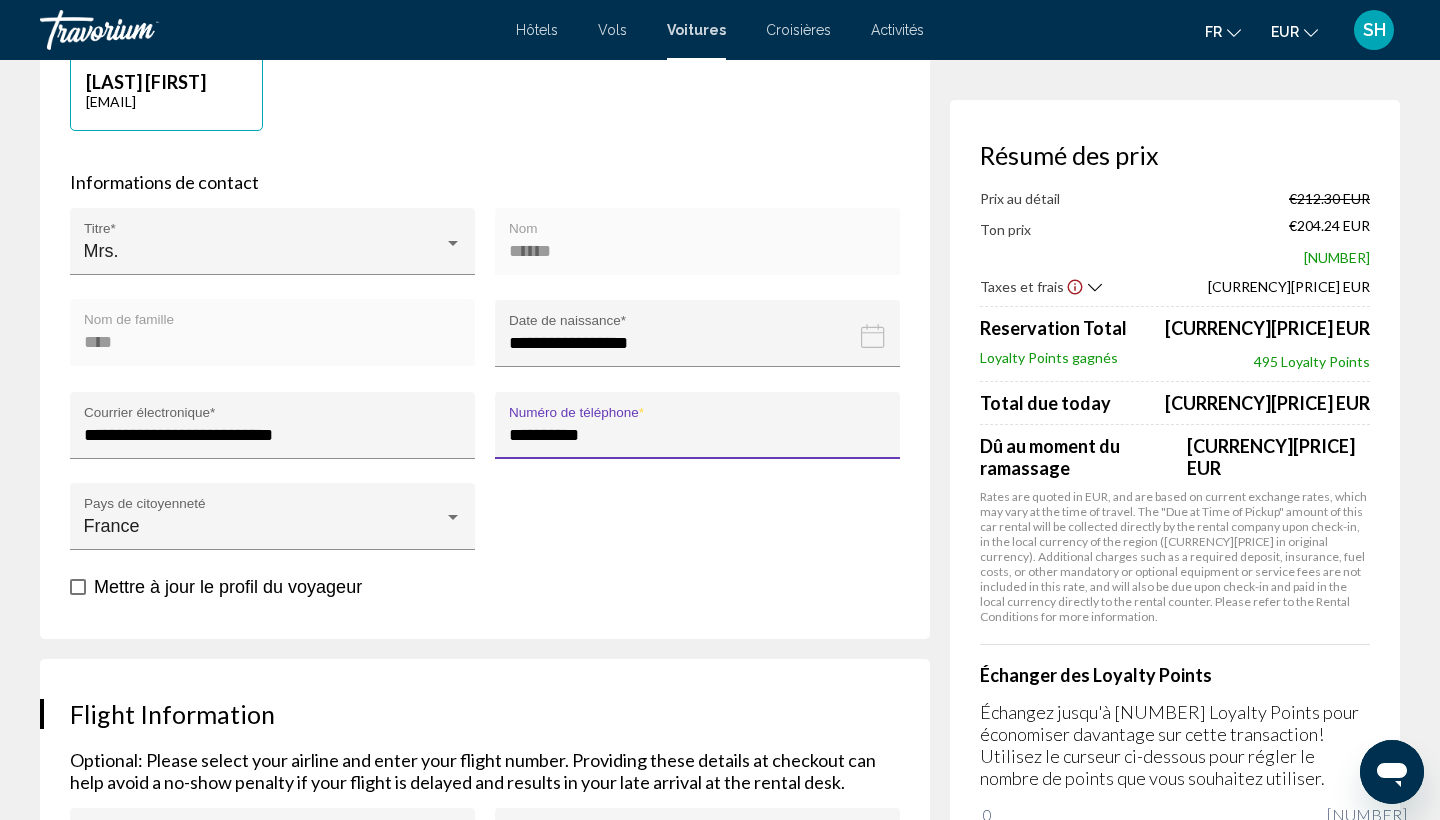 type on "**********" 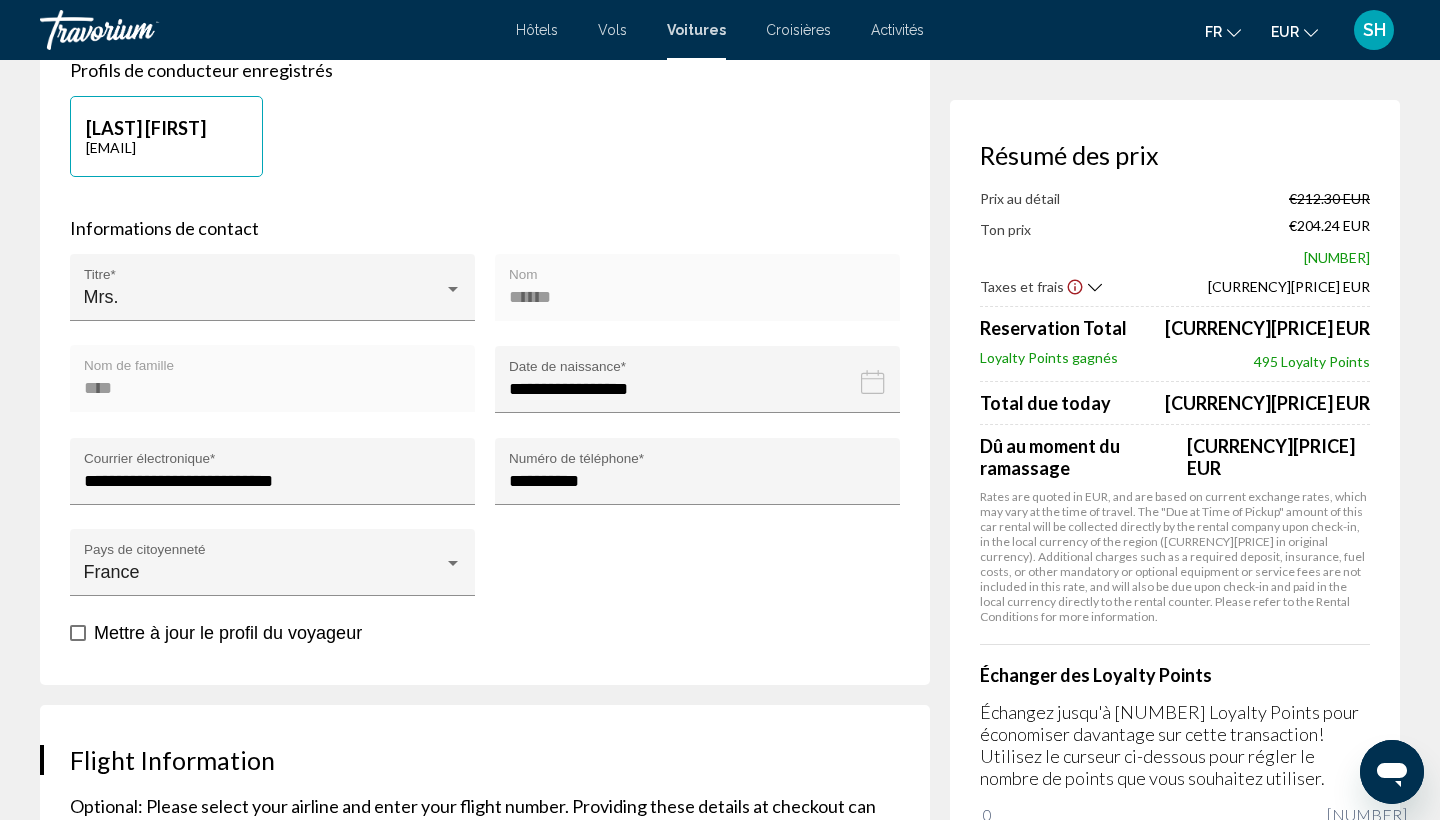 scroll, scrollTop: 627, scrollLeft: 0, axis: vertical 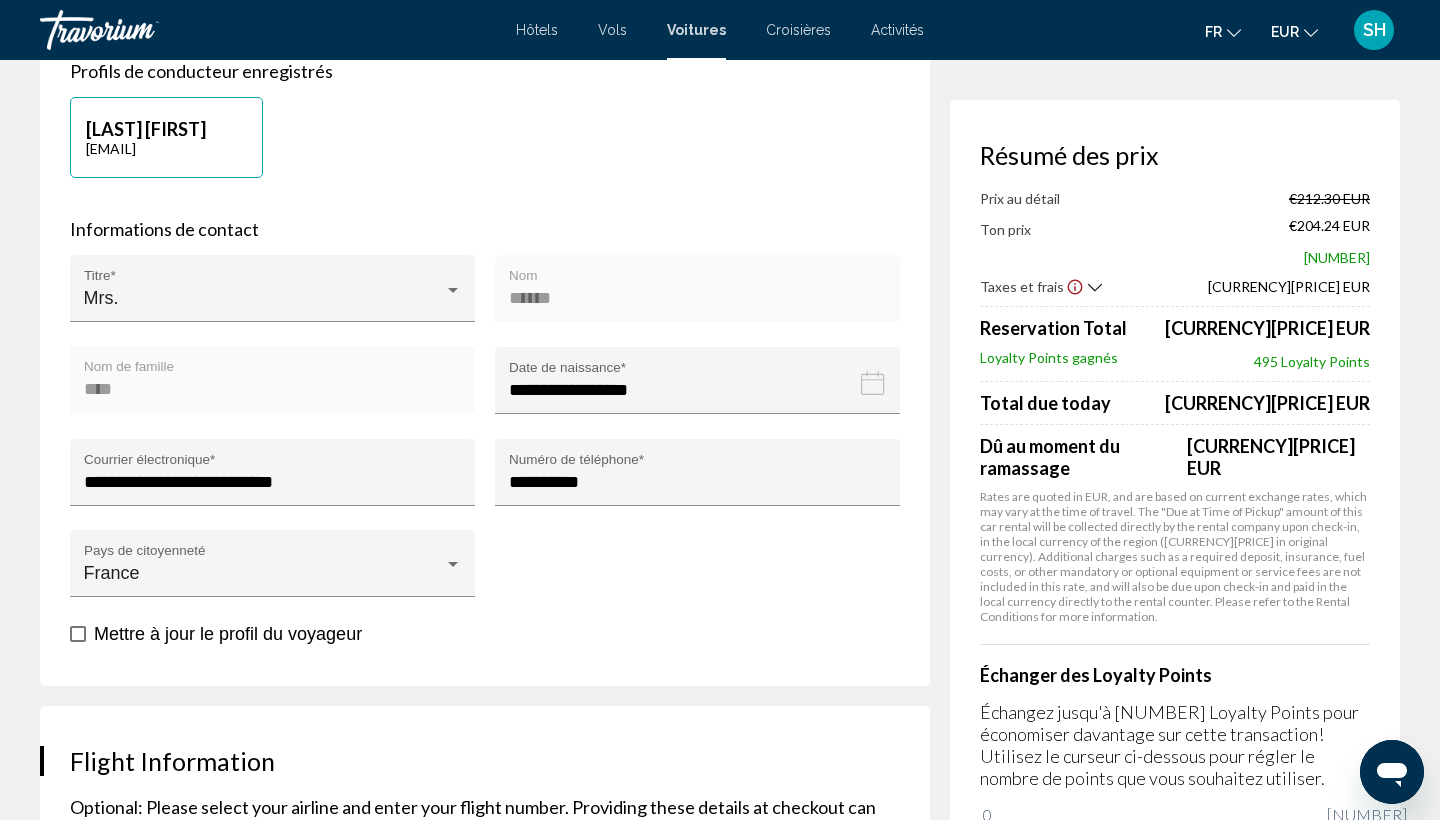 click on "[LAST] [FIRST] [EMAIL]" at bounding box center [485, 147] 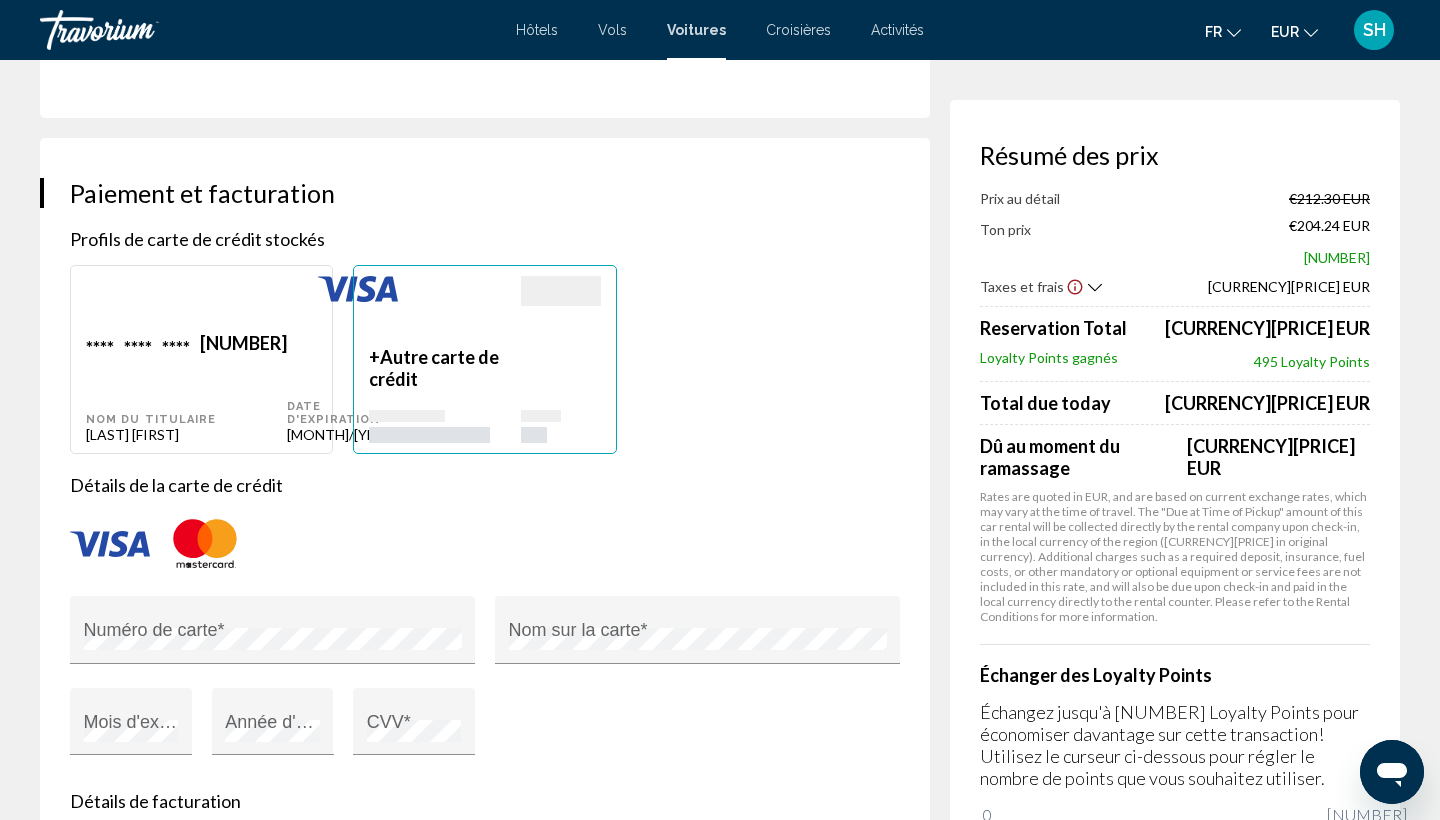 scroll, scrollTop: 1751, scrollLeft: 0, axis: vertical 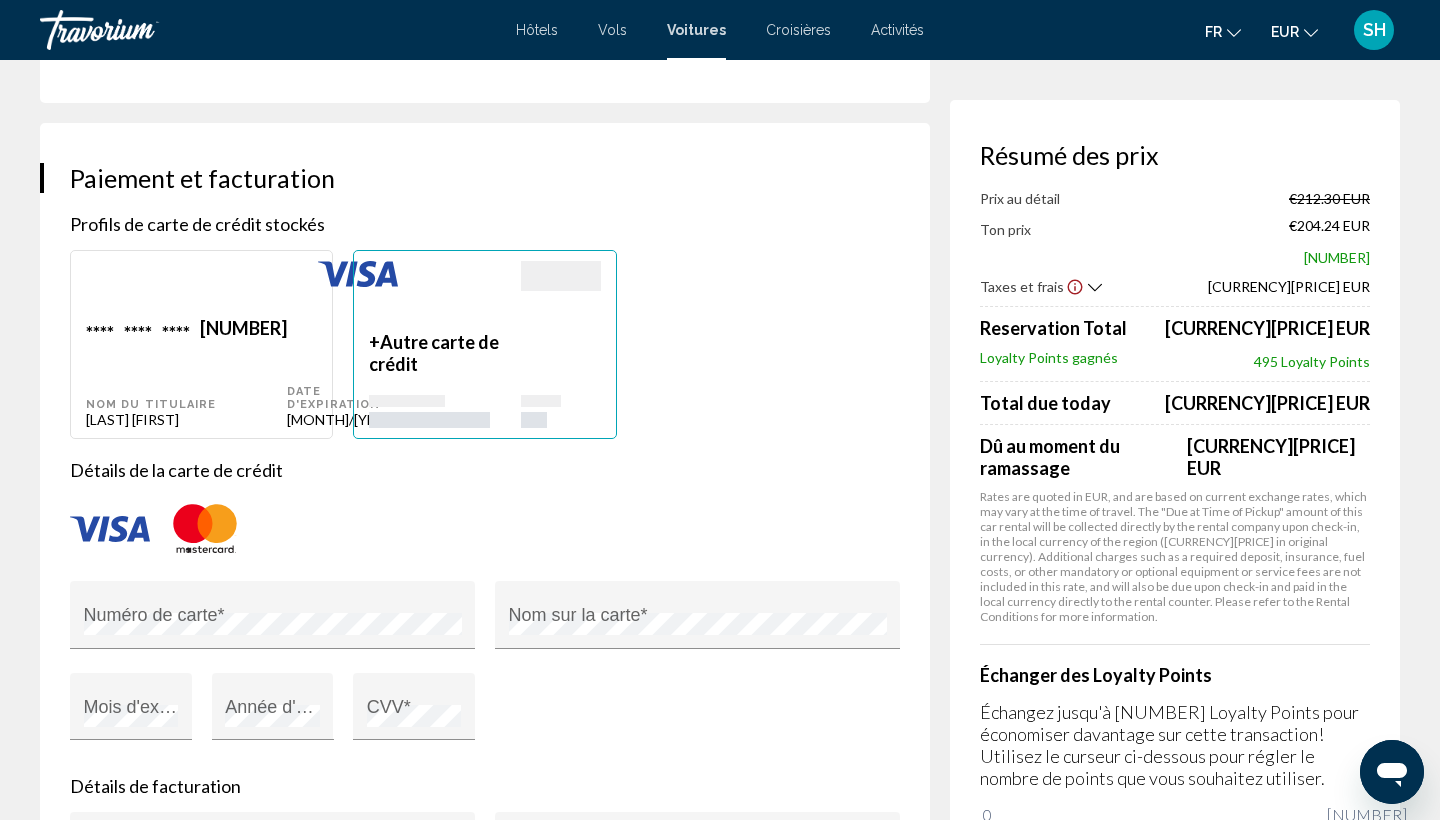 click on "**** **** **** [LAST_FOUR_DIGITS] Nom du titulaire [LAST] [FIRST]" at bounding box center (186, 372) 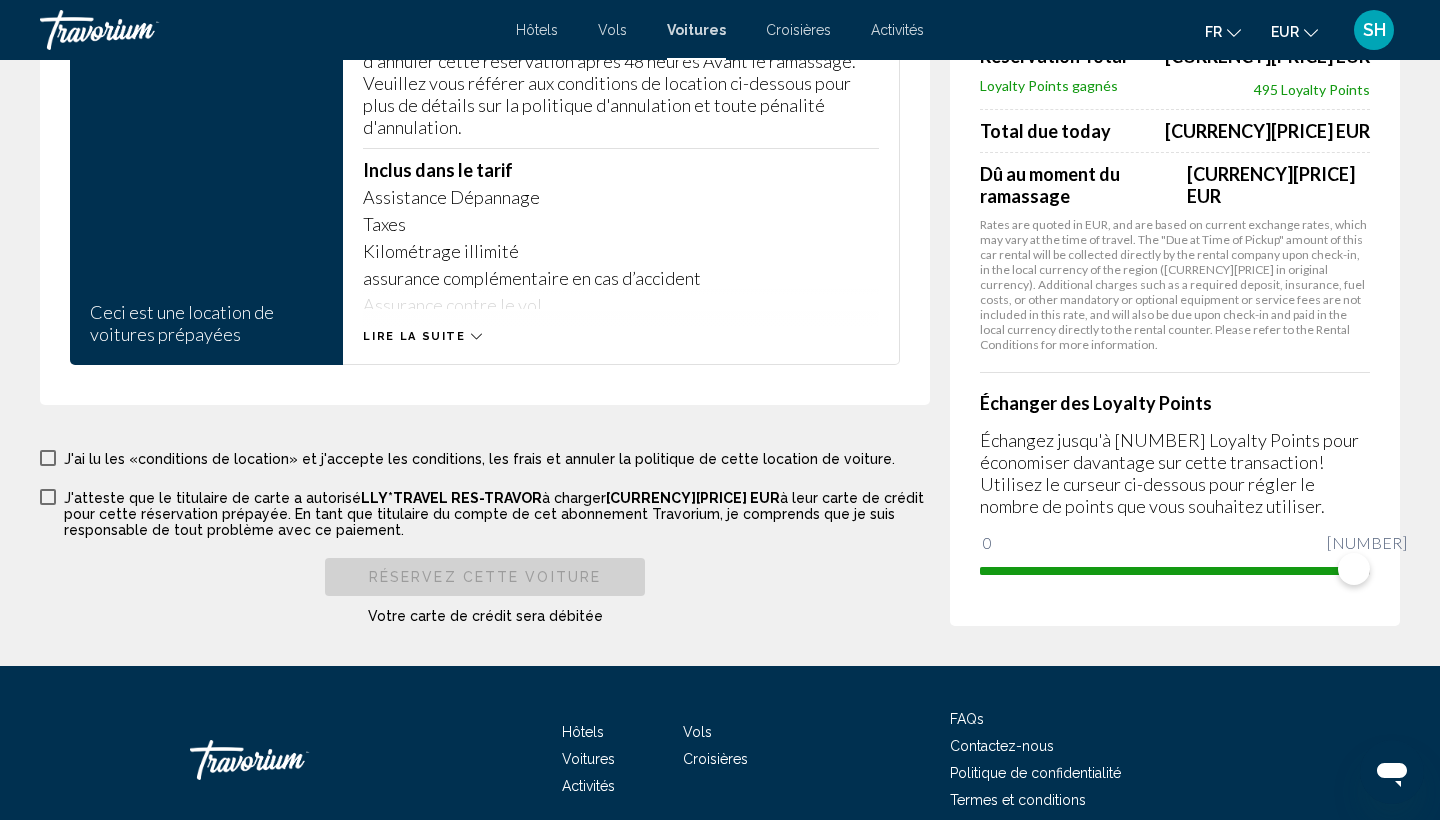 scroll, scrollTop: 3134, scrollLeft: 0, axis: vertical 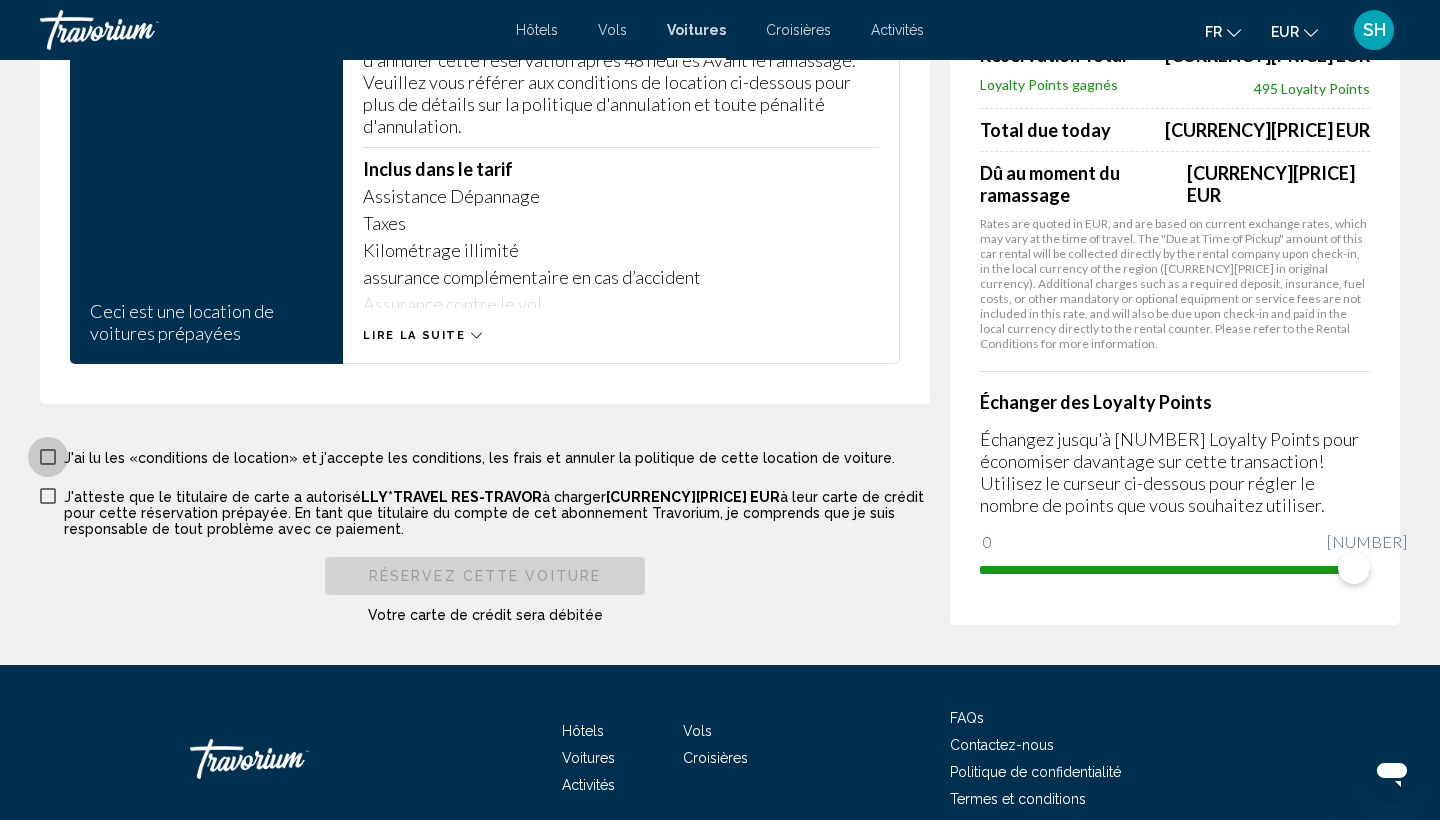click at bounding box center (48, 457) 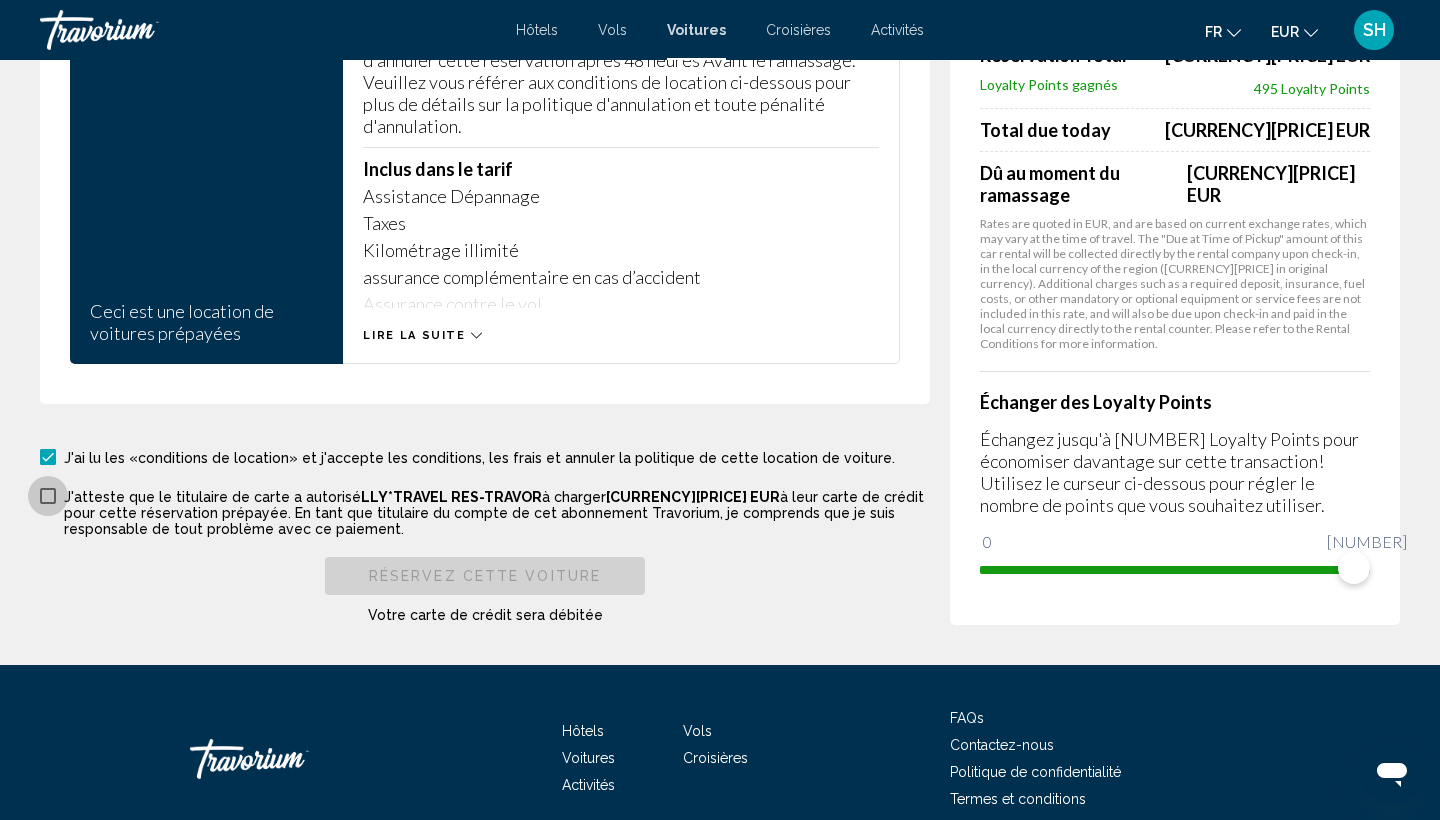 click at bounding box center [48, 496] 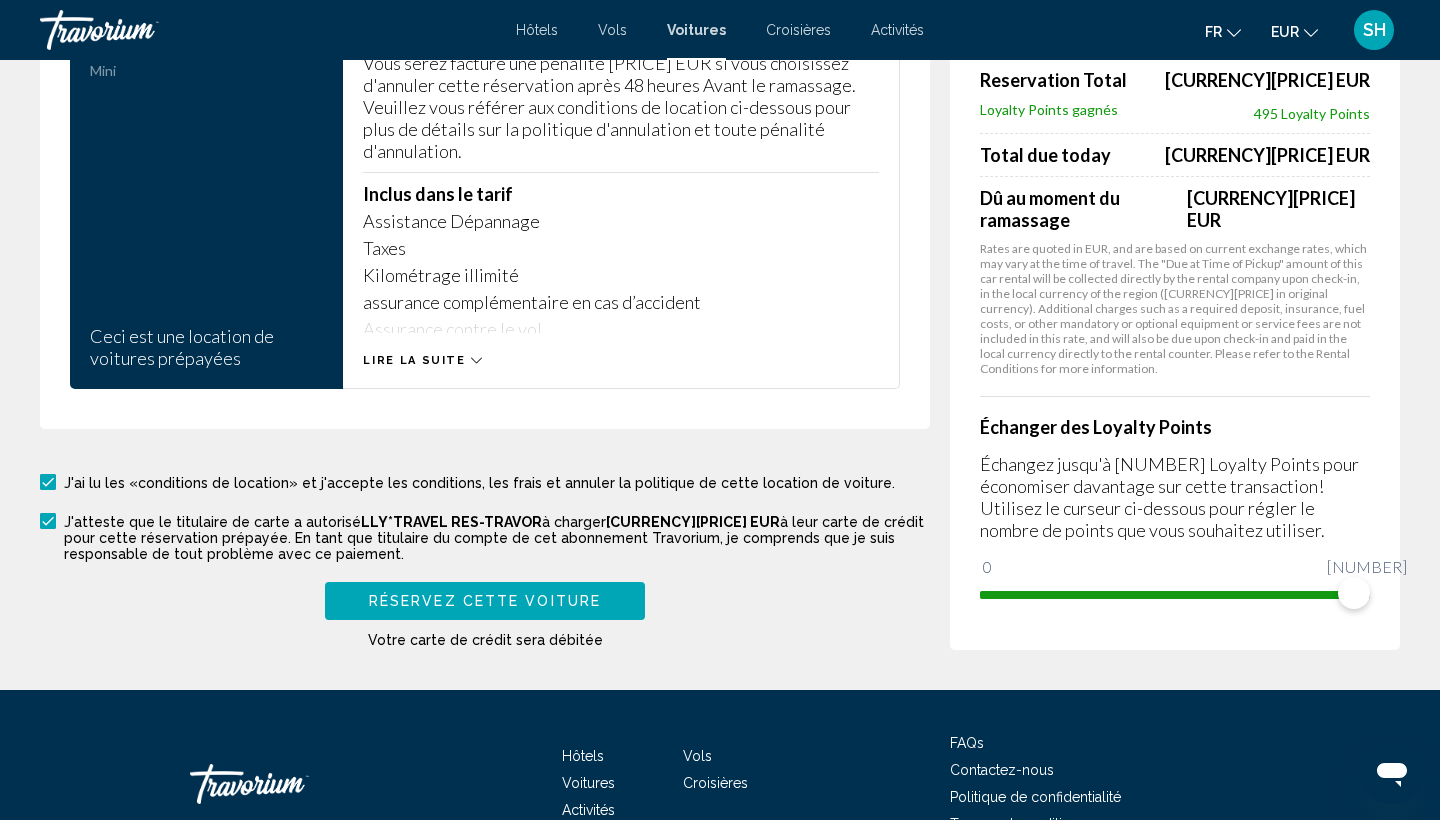 scroll, scrollTop: 3110, scrollLeft: 0, axis: vertical 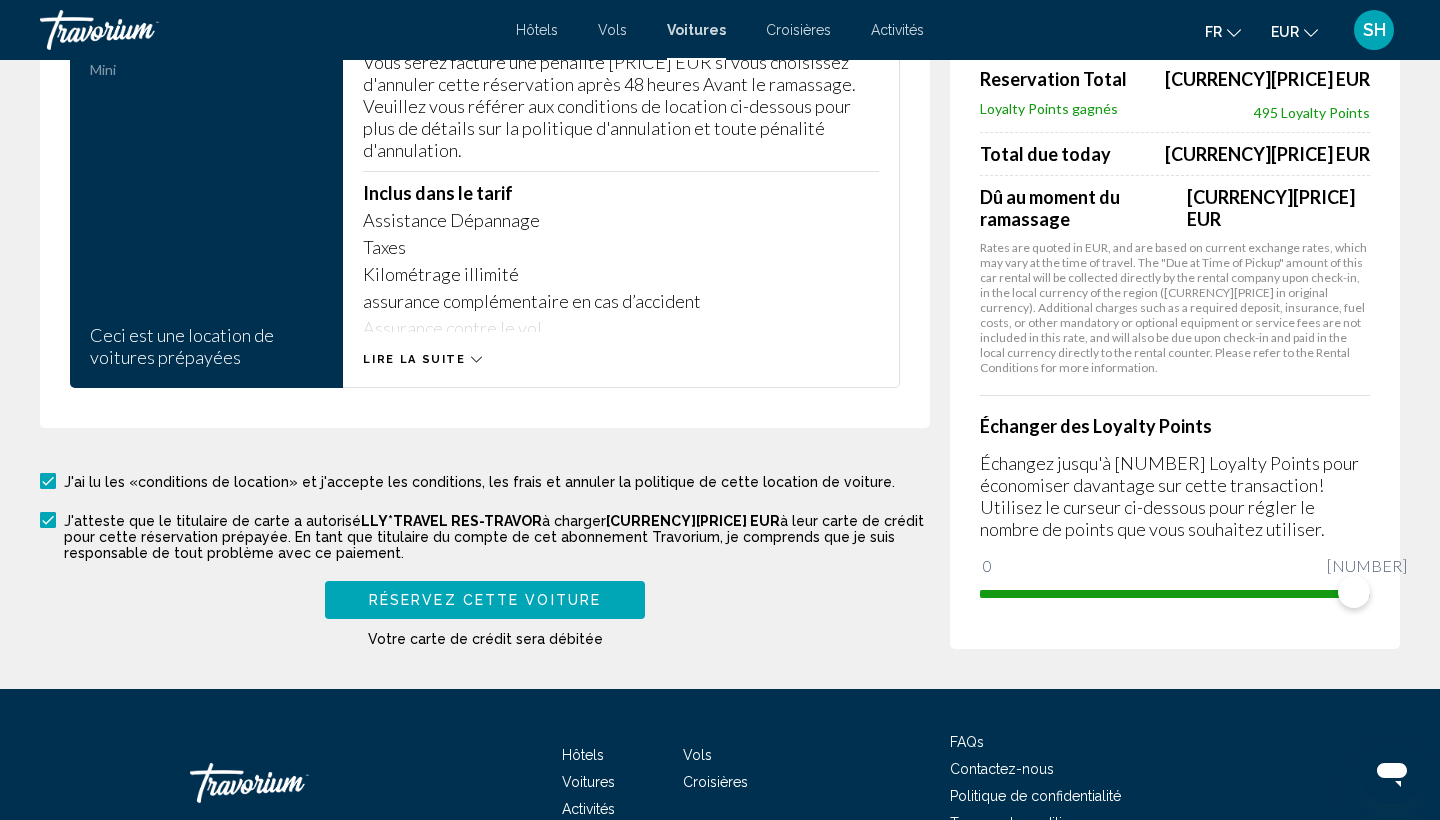 click on "Réservez cette voiture" at bounding box center (485, 601) 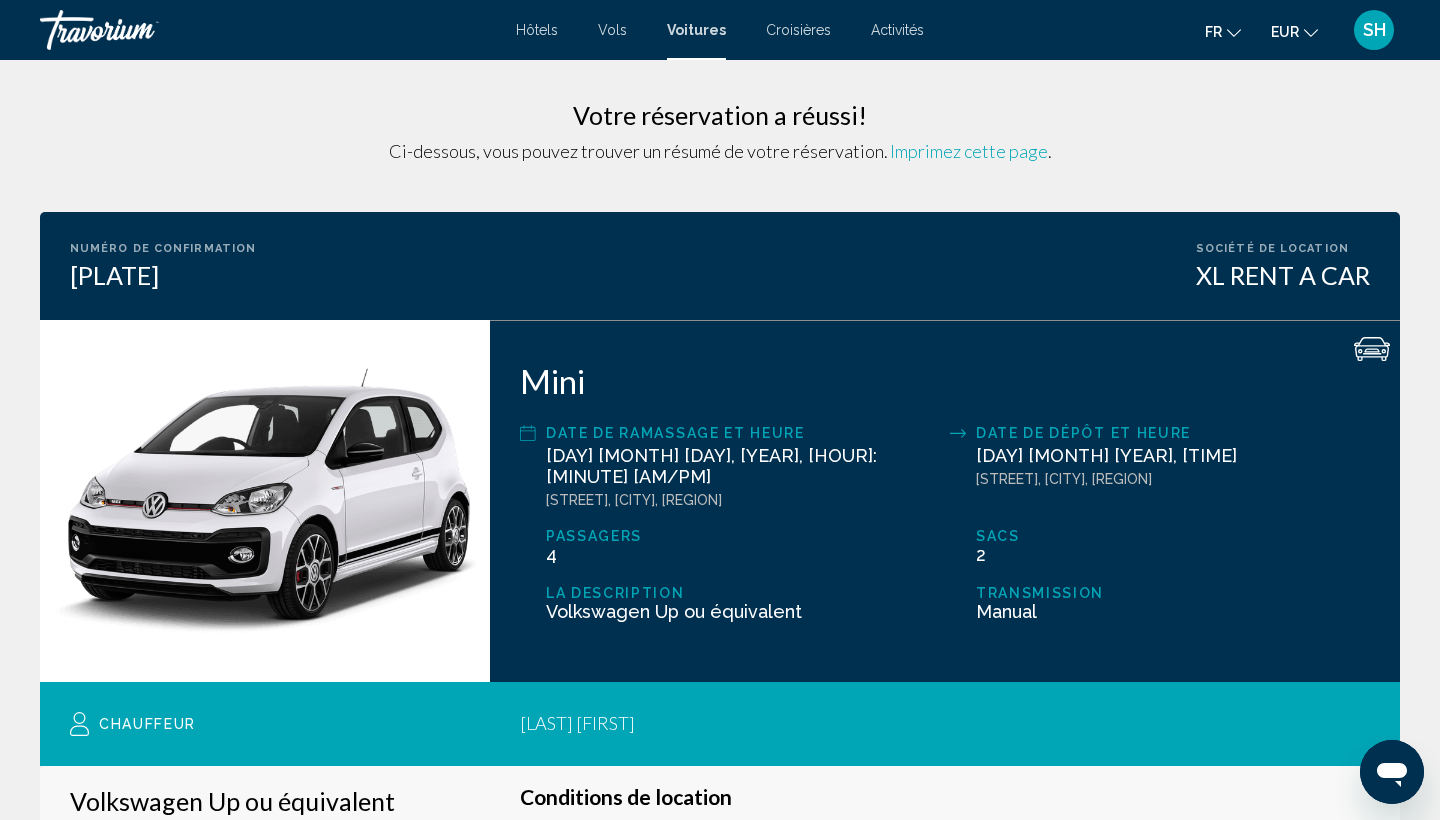 scroll, scrollTop: 0, scrollLeft: 0, axis: both 